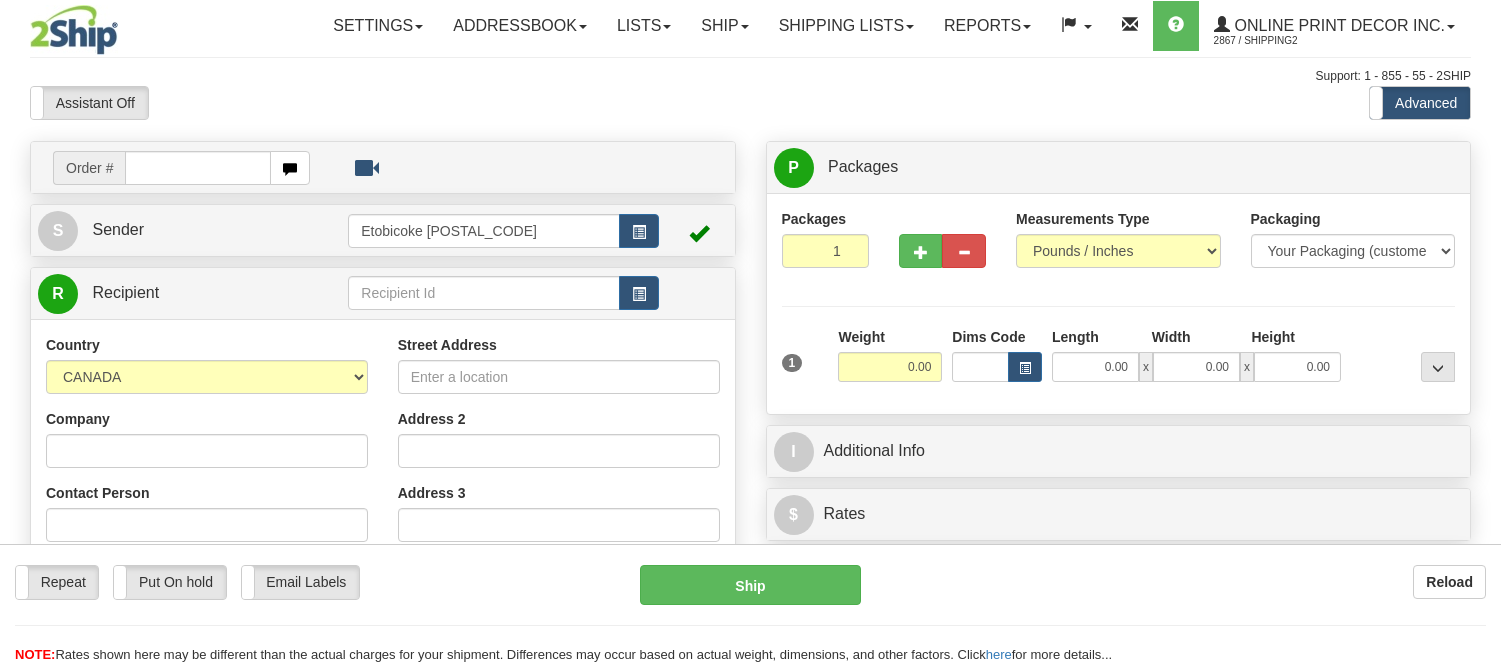 scroll, scrollTop: 0, scrollLeft: 0, axis: both 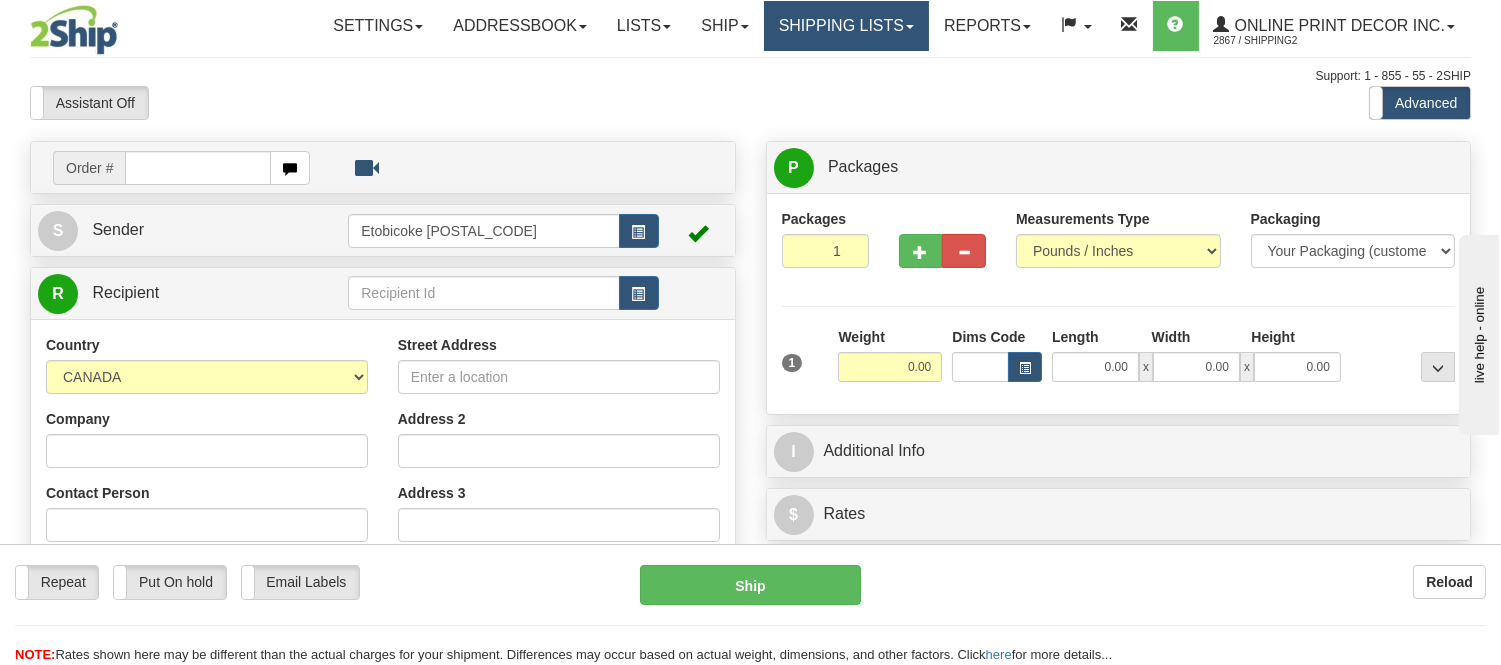 click on "Shipping lists" at bounding box center (846, 26) 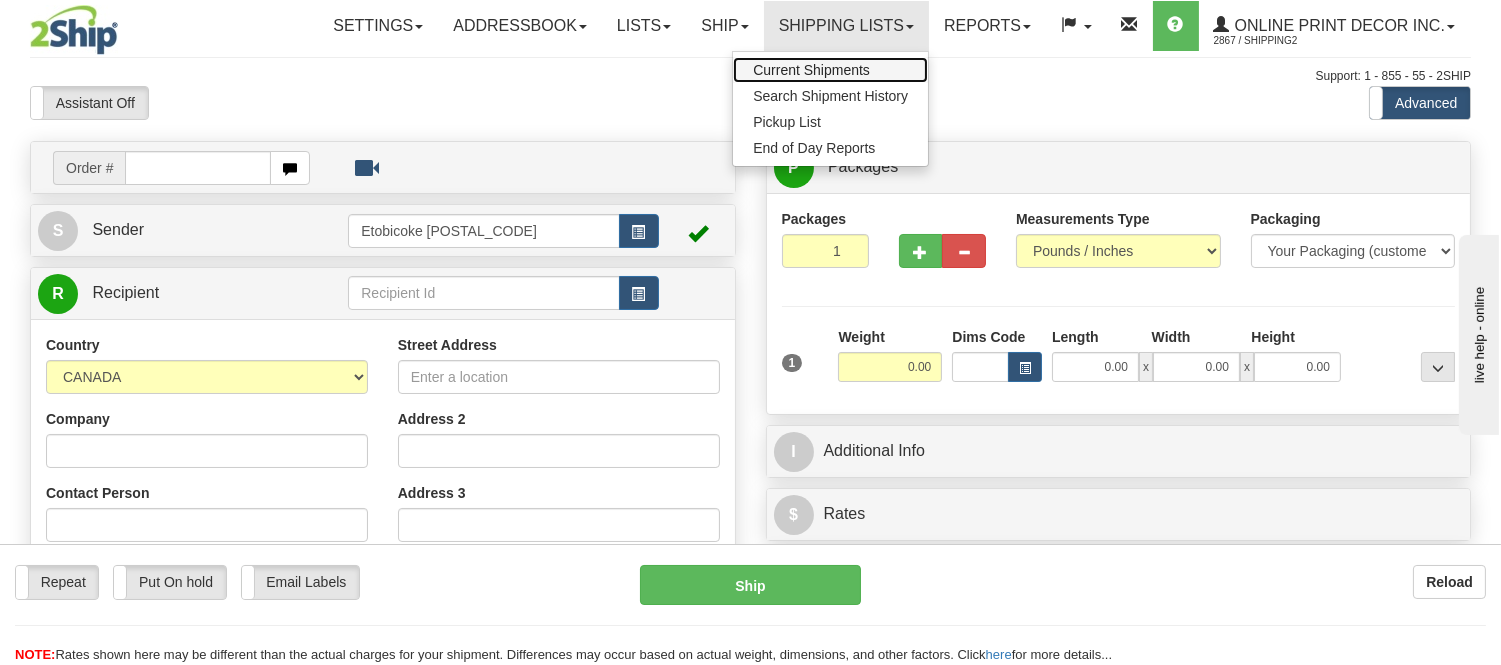 click on "Current Shipments" at bounding box center [811, 70] 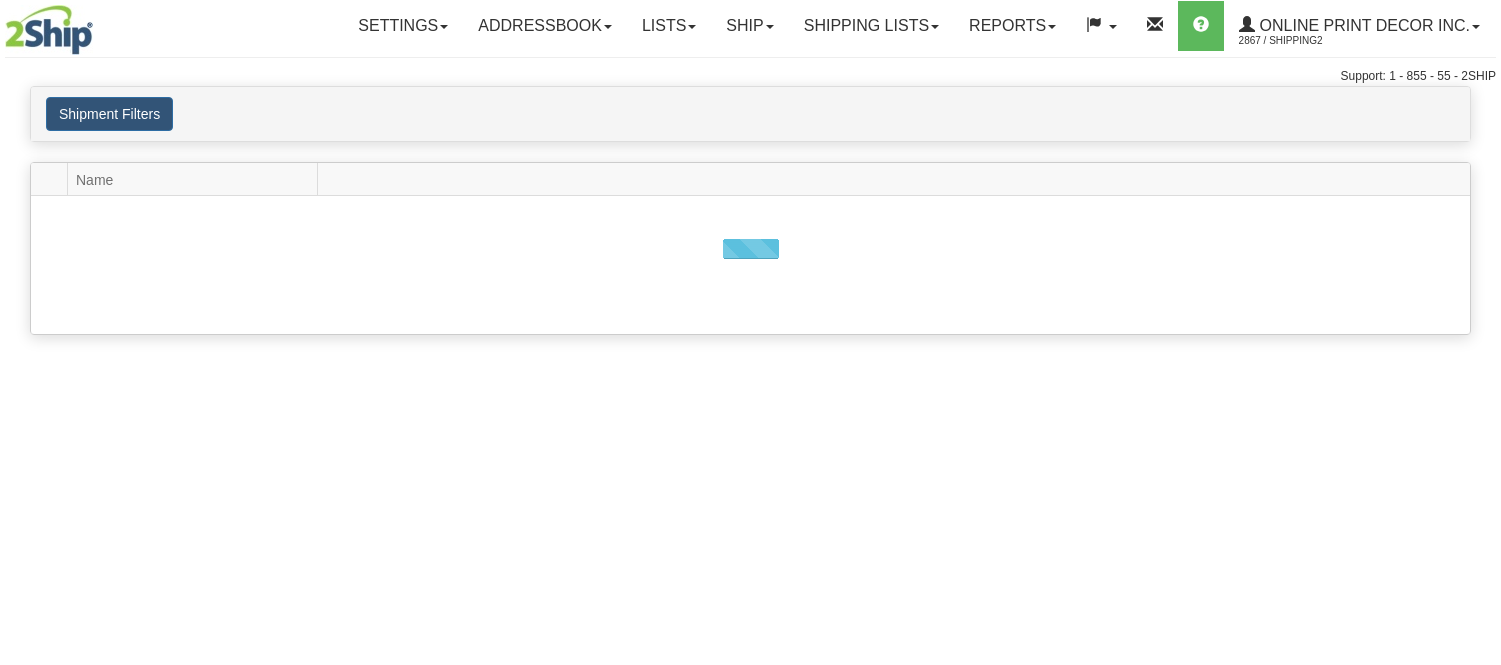 scroll, scrollTop: 0, scrollLeft: 0, axis: both 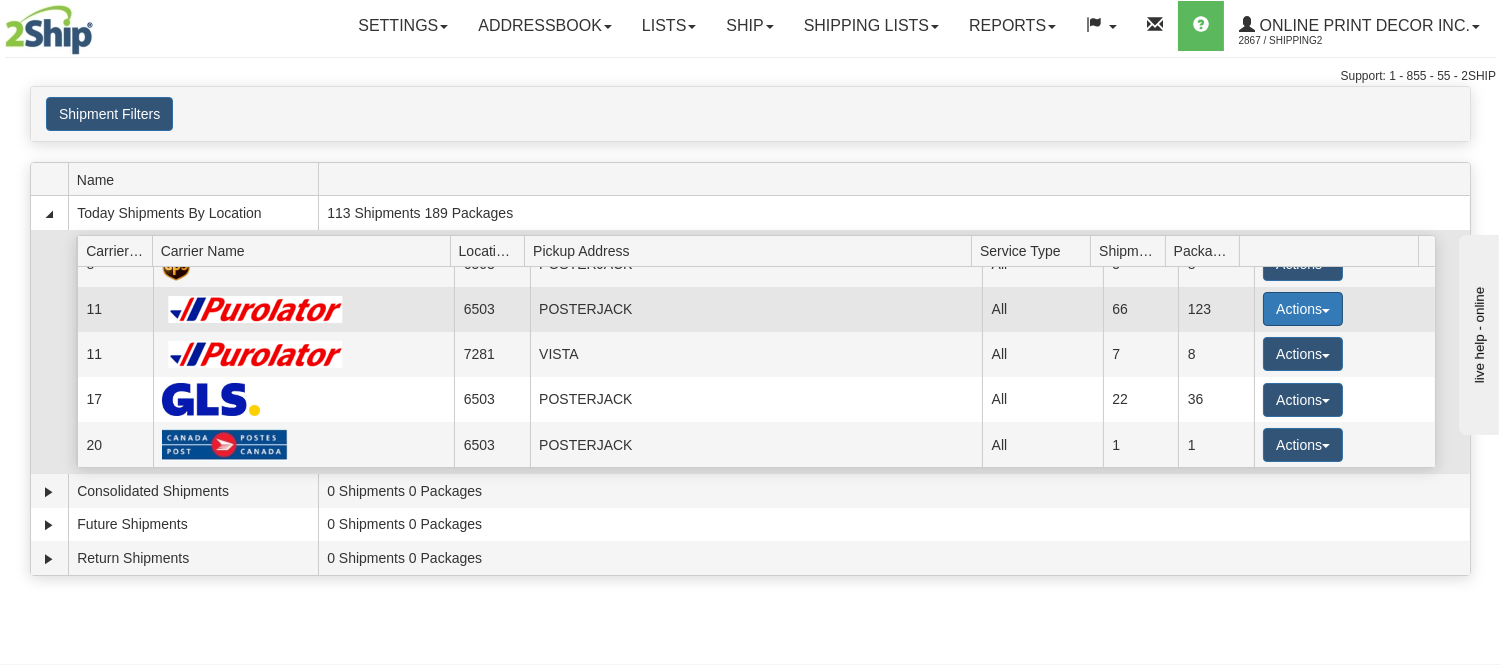 click on "Actions" at bounding box center (1303, 309) 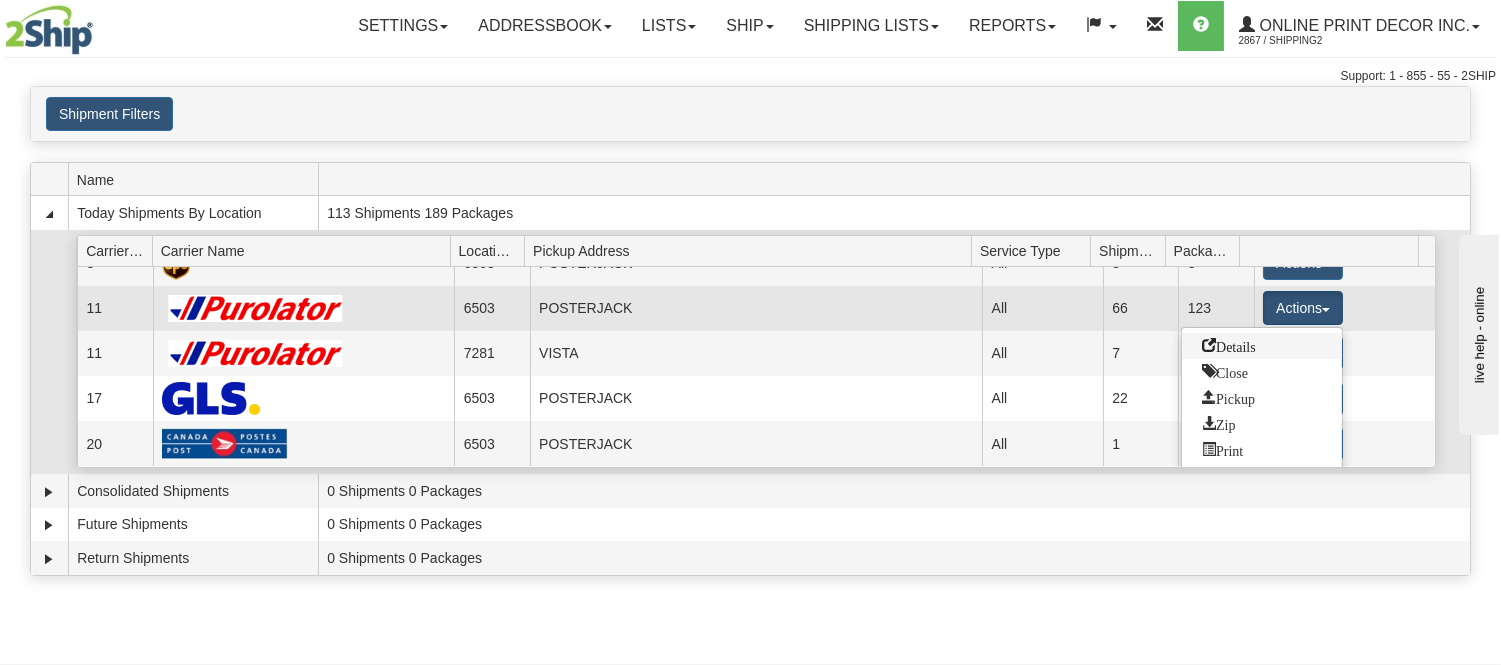 click on "Details" at bounding box center [1229, 345] 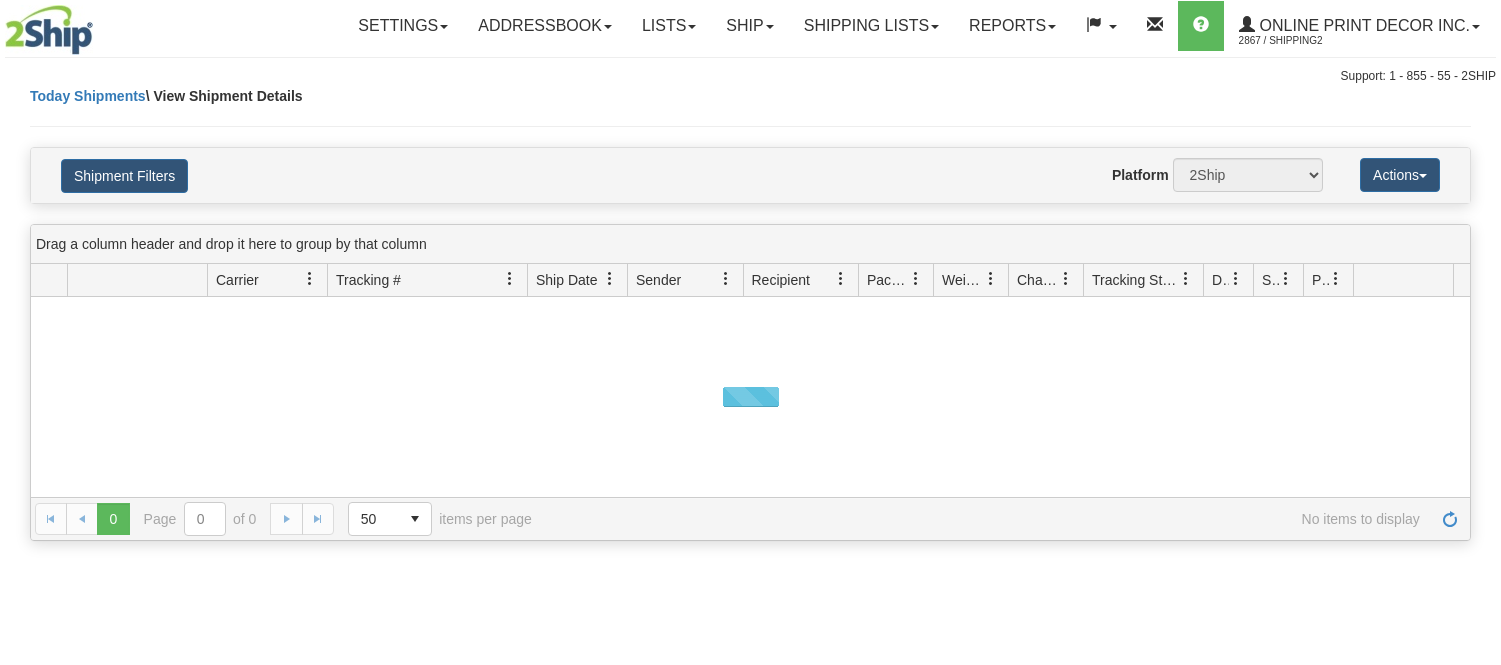 scroll, scrollTop: 0, scrollLeft: 0, axis: both 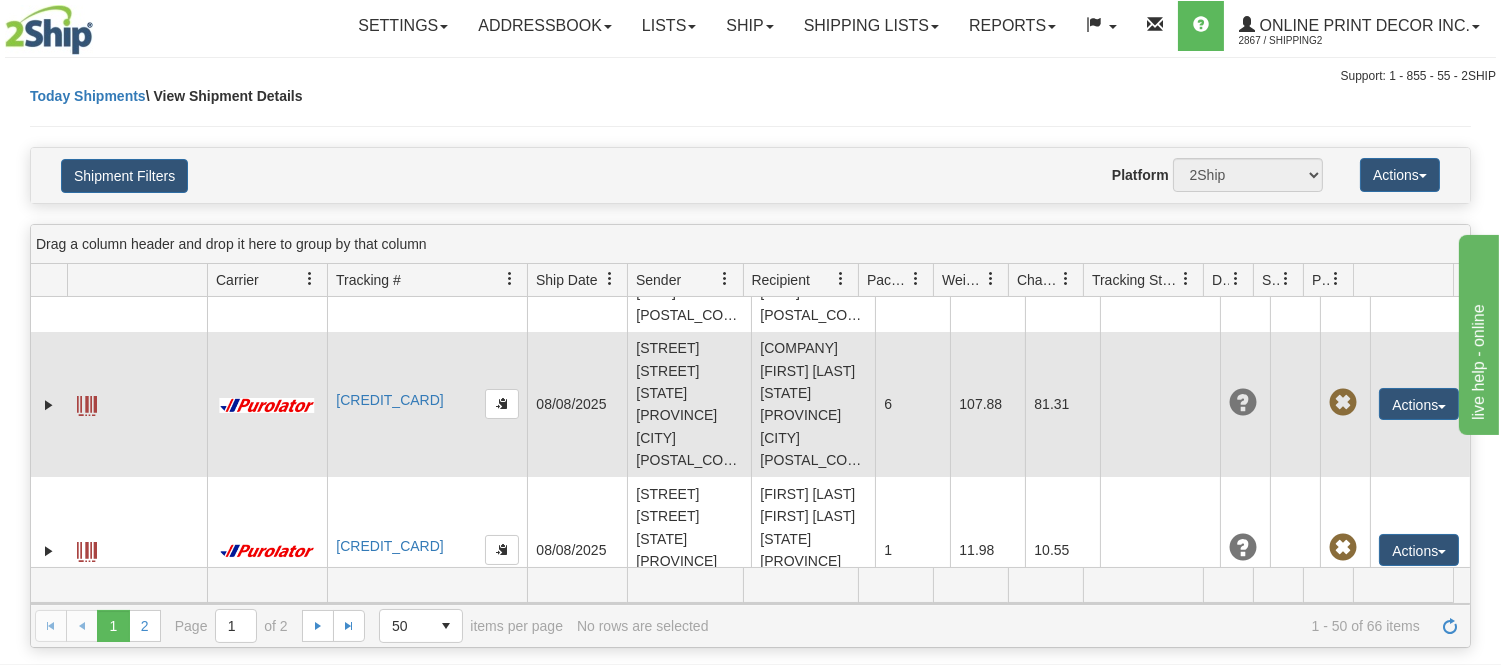 click on "The Animal Clinic Matthew Richardson CA ON Toronto M5B 2R7" at bounding box center (813, 405) 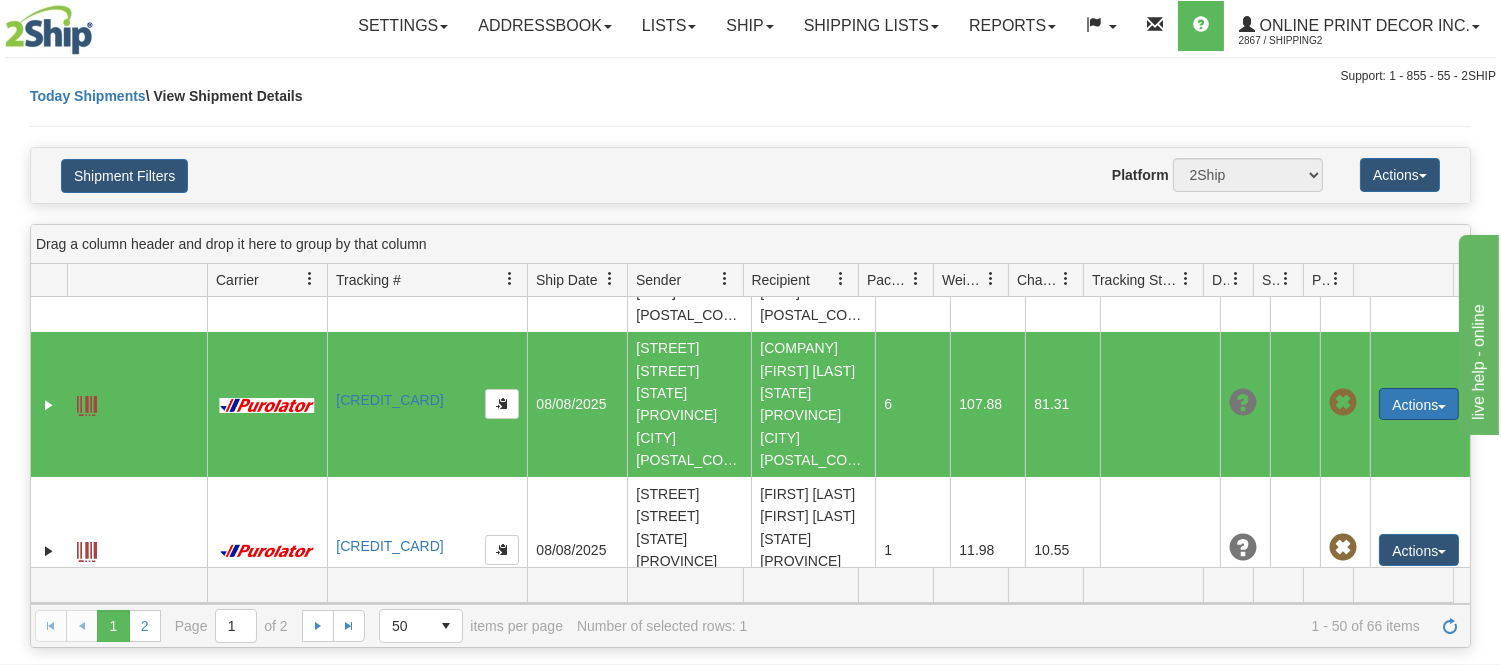 click on "Actions" at bounding box center (1419, 404) 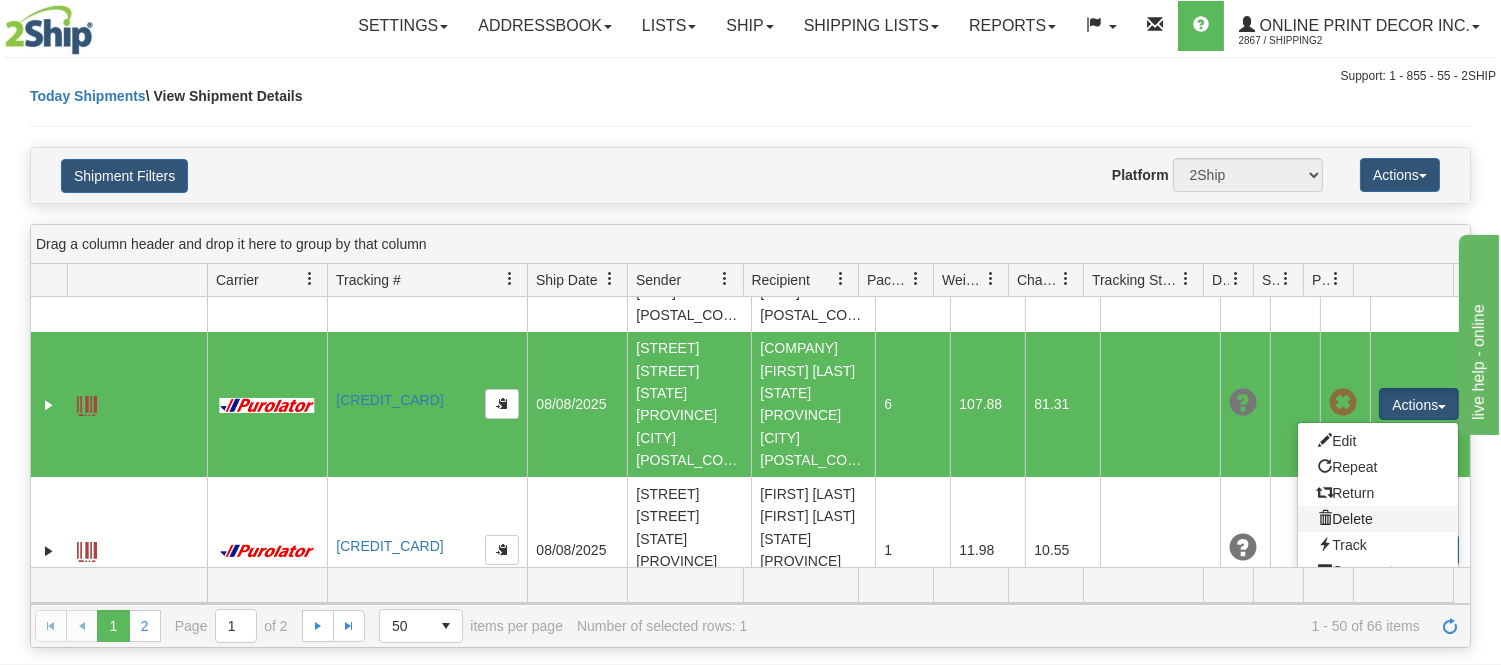 click on "Delete" at bounding box center (1378, 519) 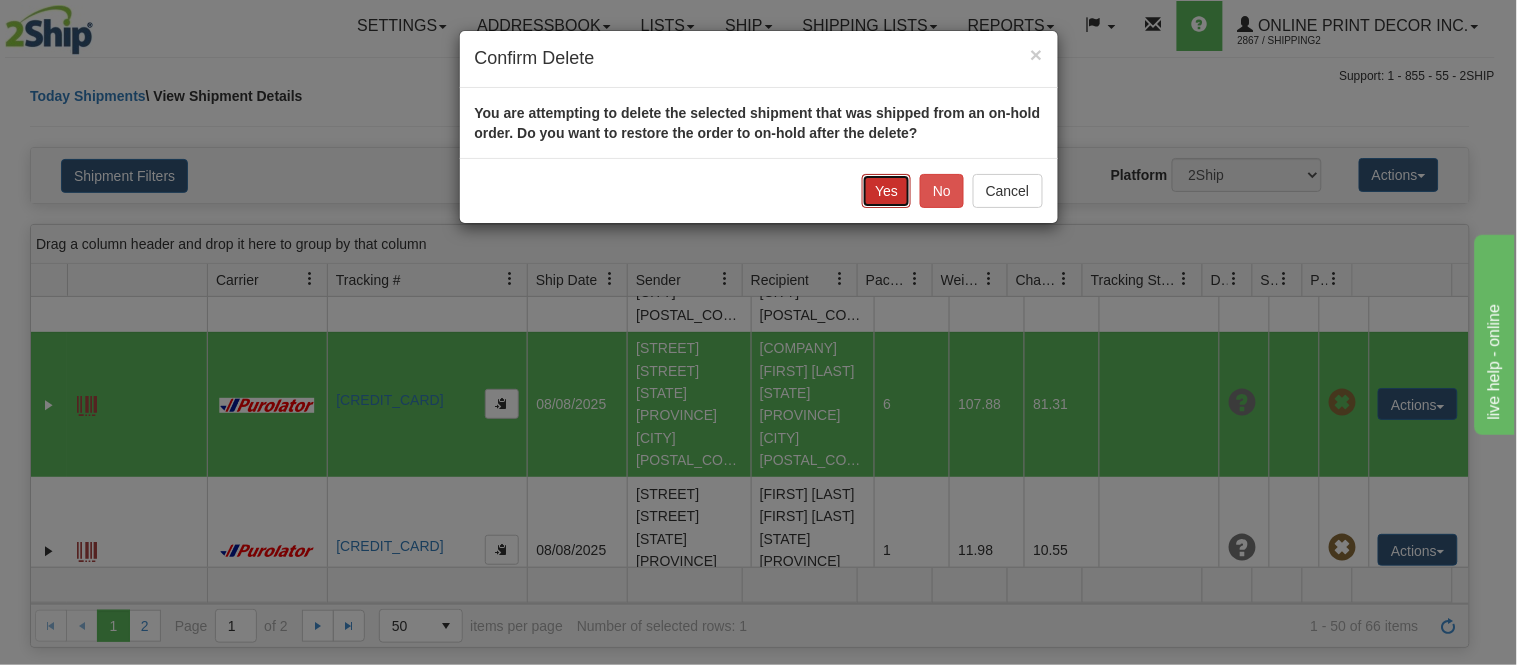 click on "Yes" at bounding box center (886, 191) 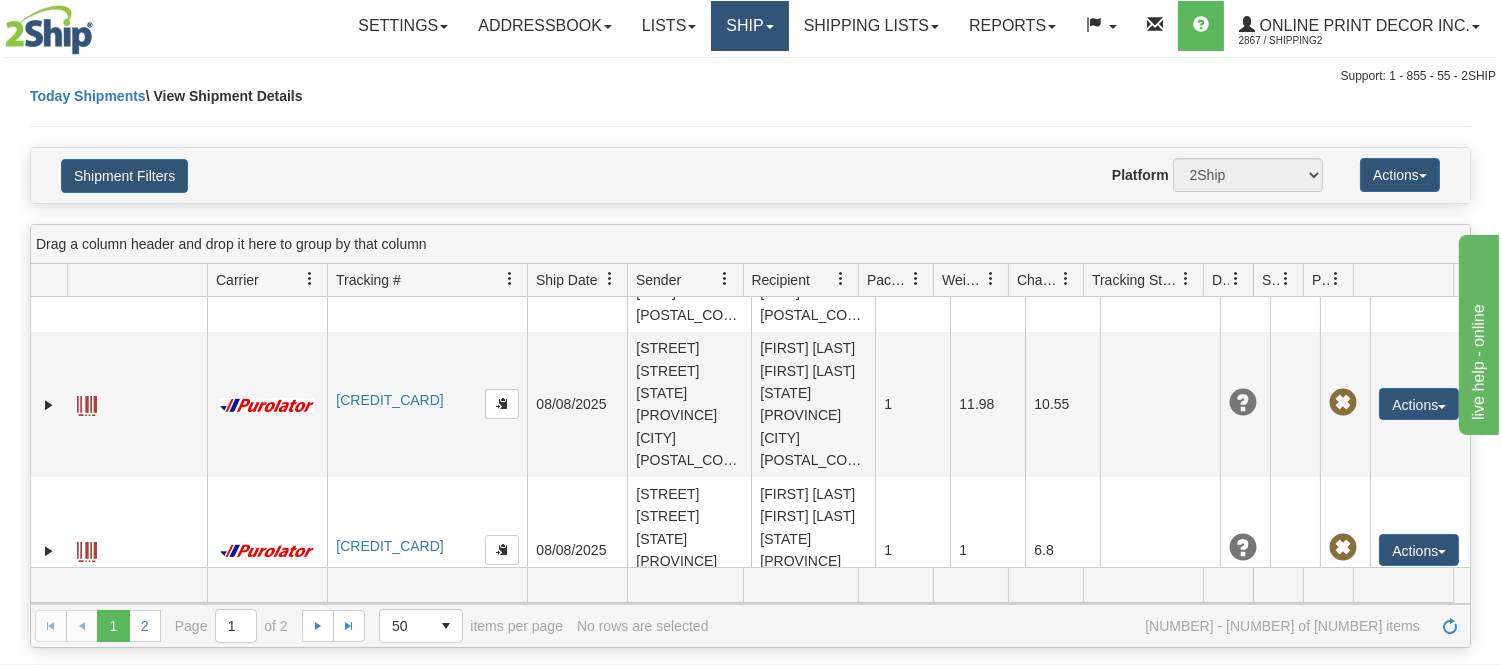 click on "Ship" at bounding box center (749, 26) 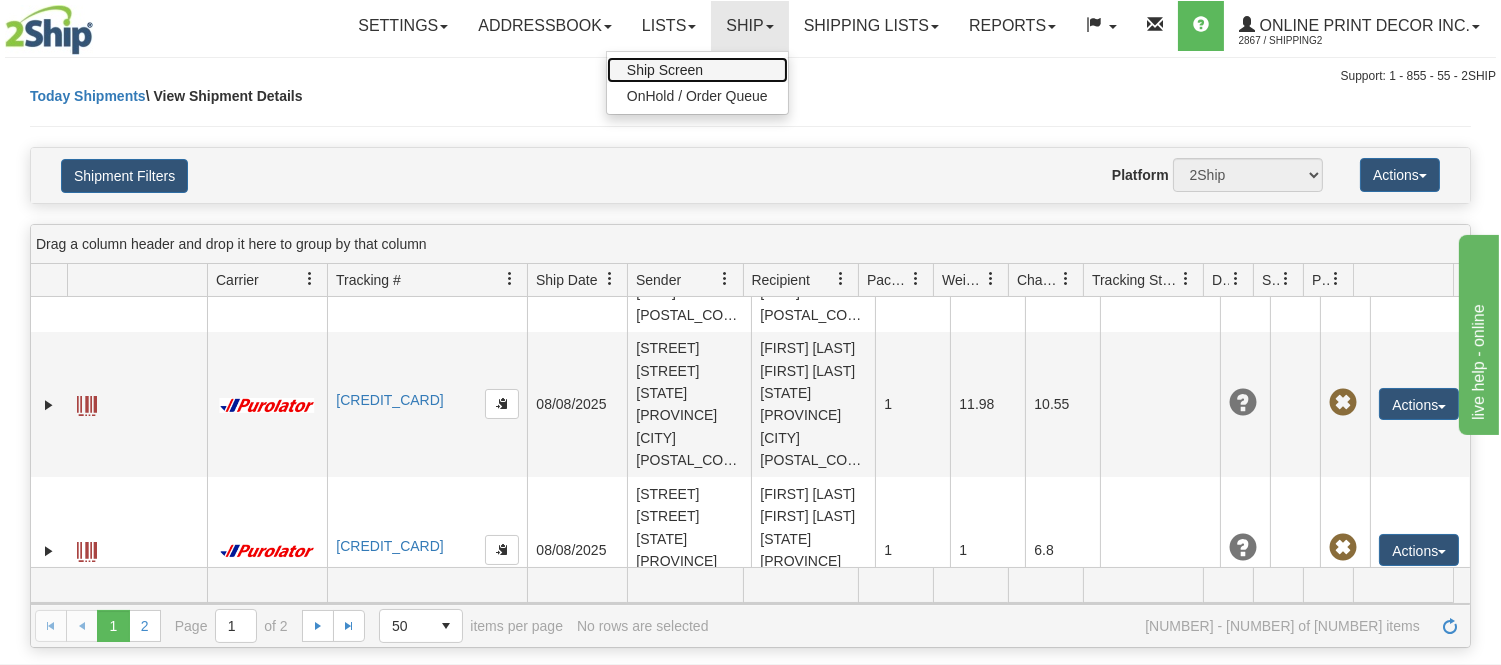 click on "Ship Screen" at bounding box center (697, 70) 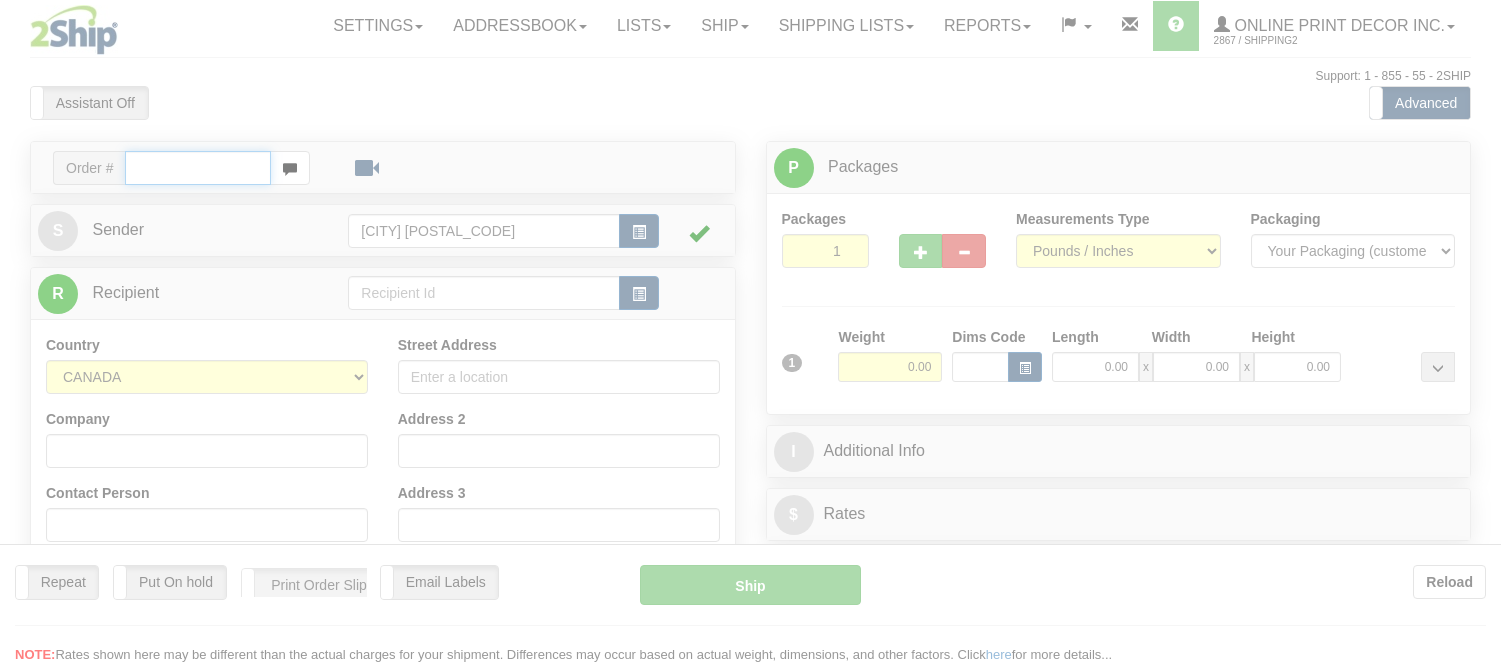scroll, scrollTop: 0, scrollLeft: 0, axis: both 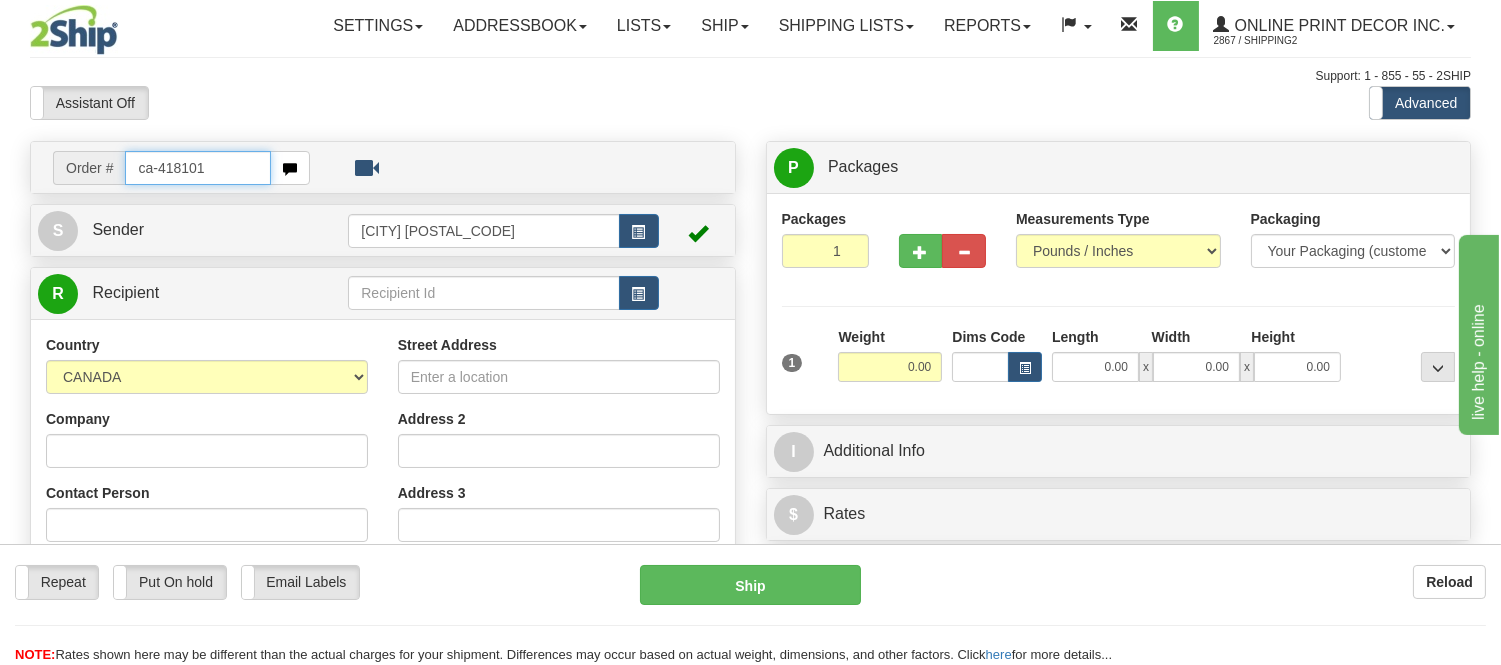 type on "ca-418101" 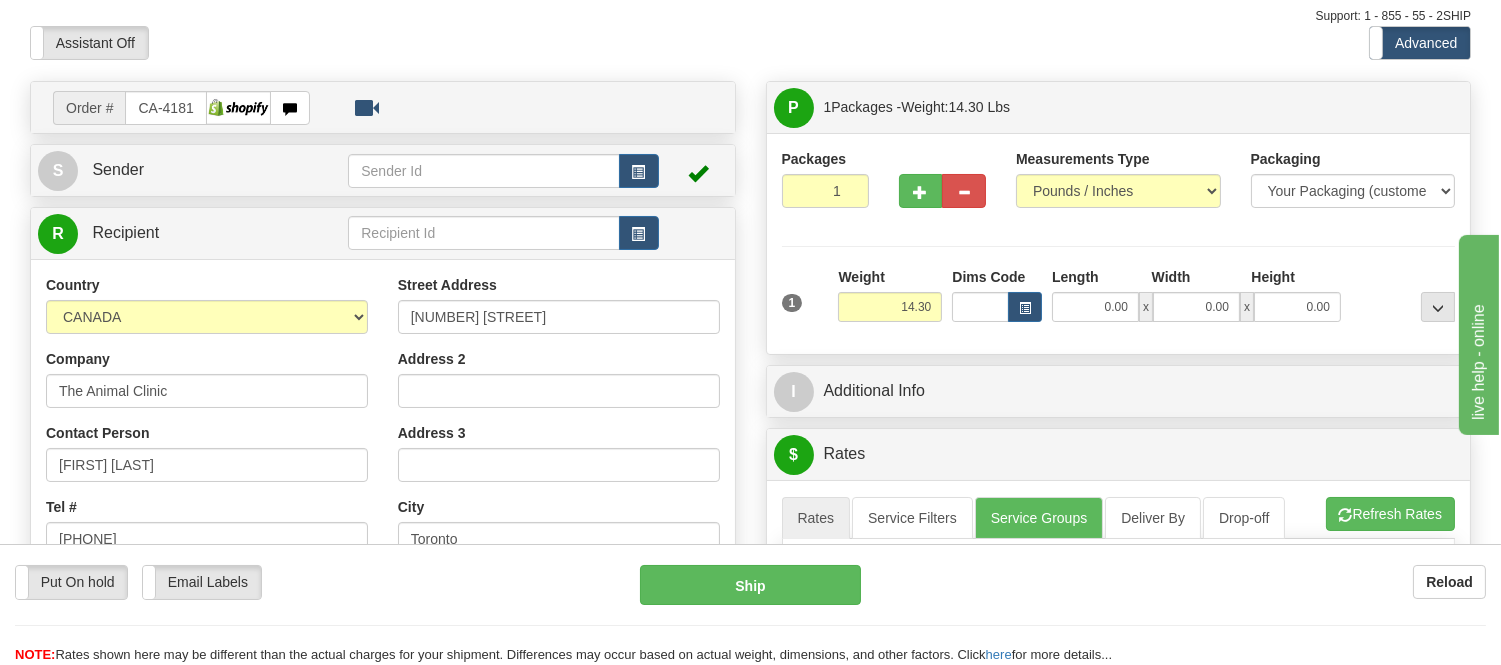 scroll, scrollTop: 111, scrollLeft: 0, axis: vertical 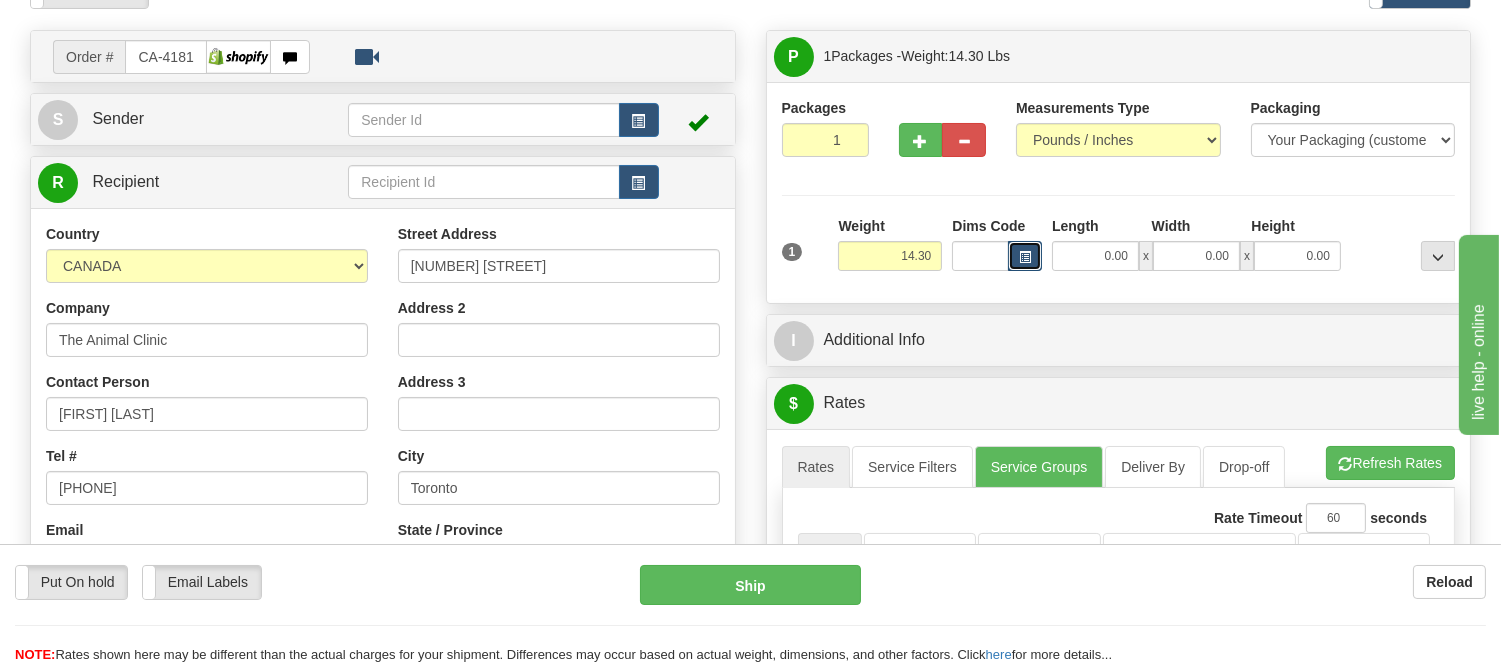 click at bounding box center (1025, 256) 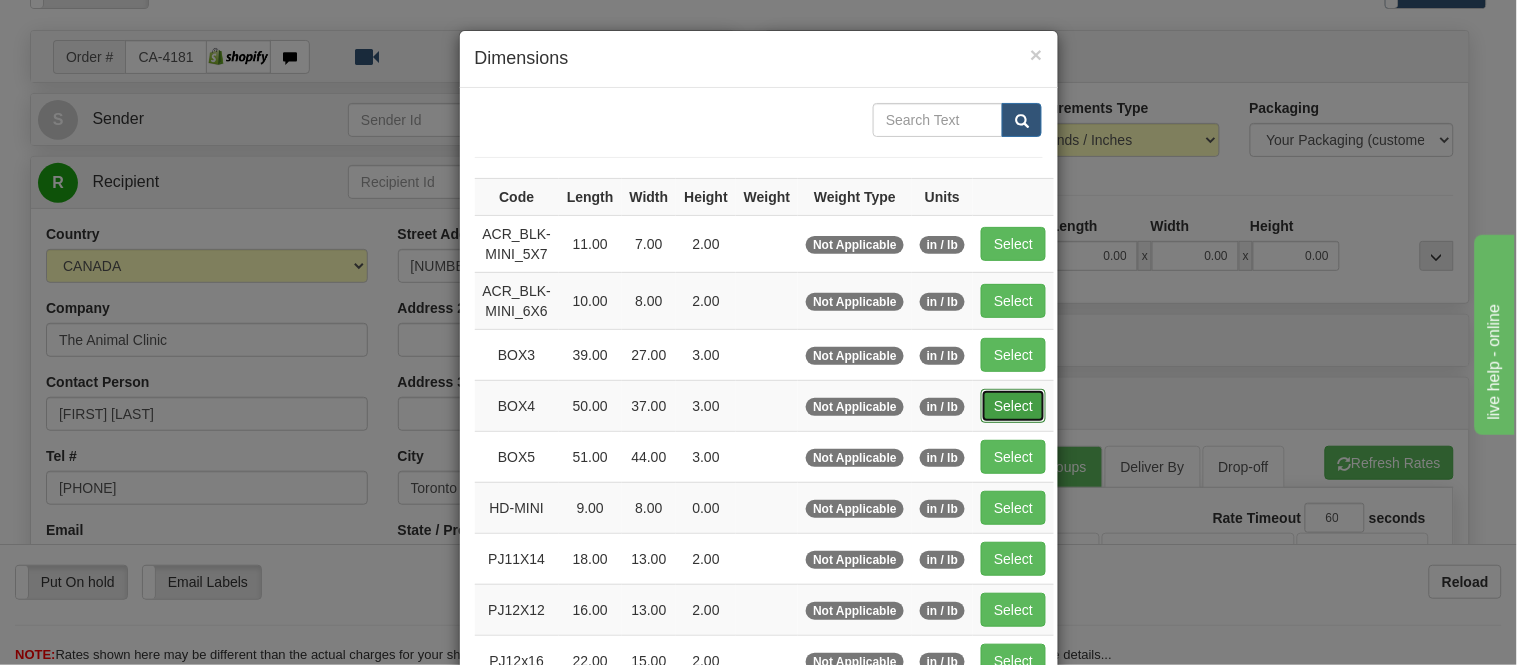 click on "Select" at bounding box center (1013, 406) 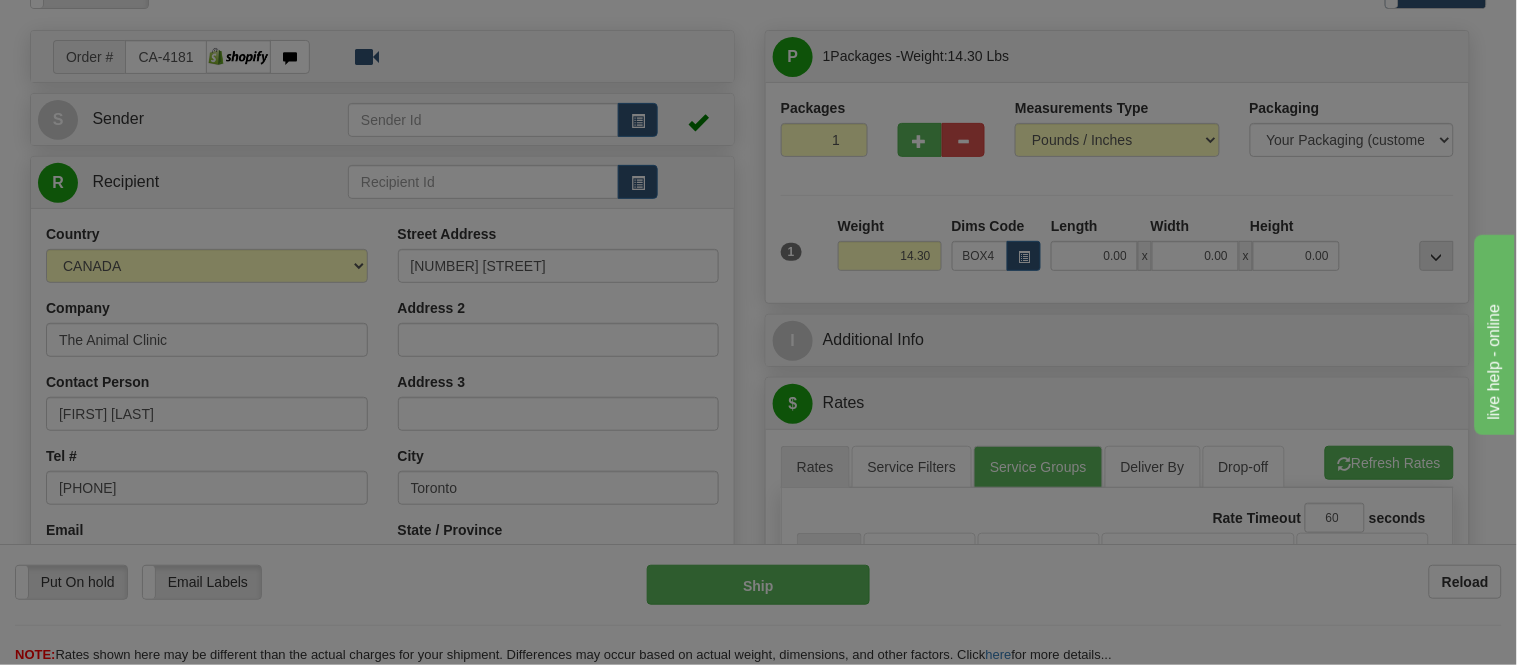 type on "50.00" 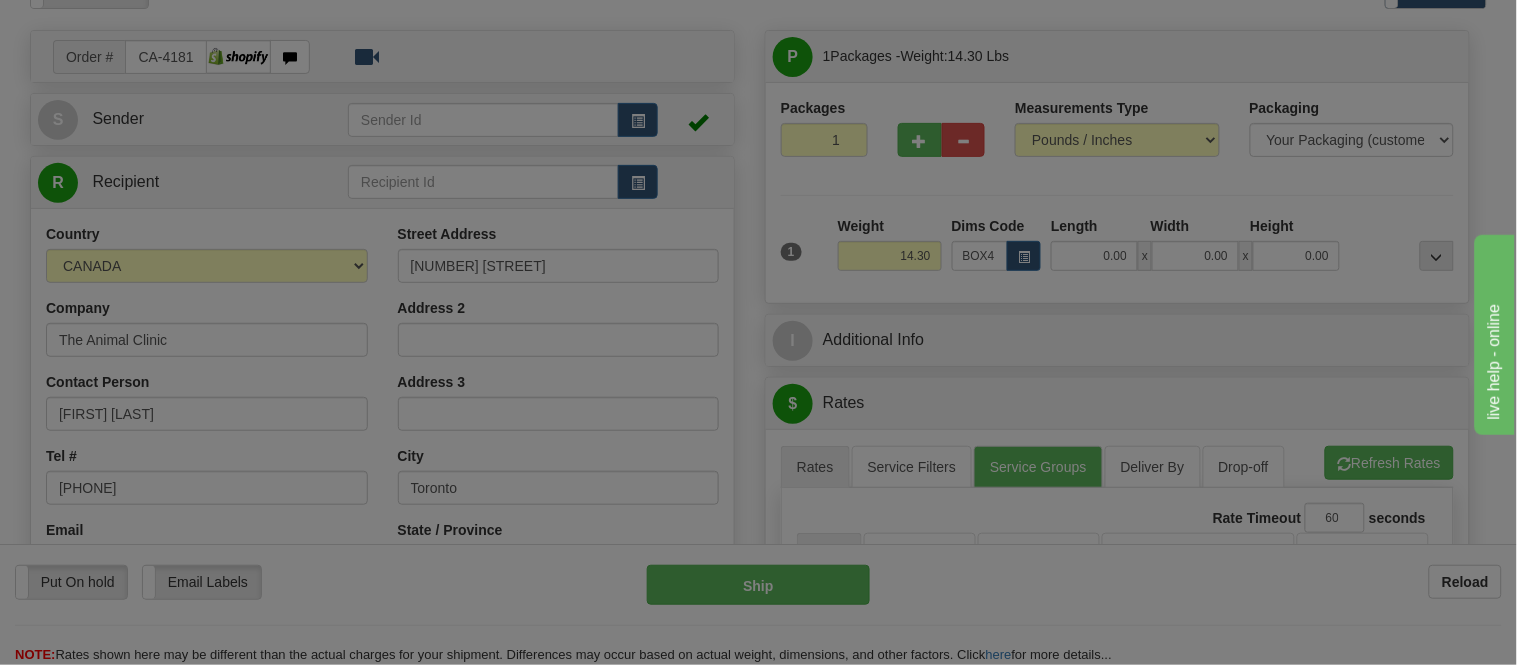 type on "37.00" 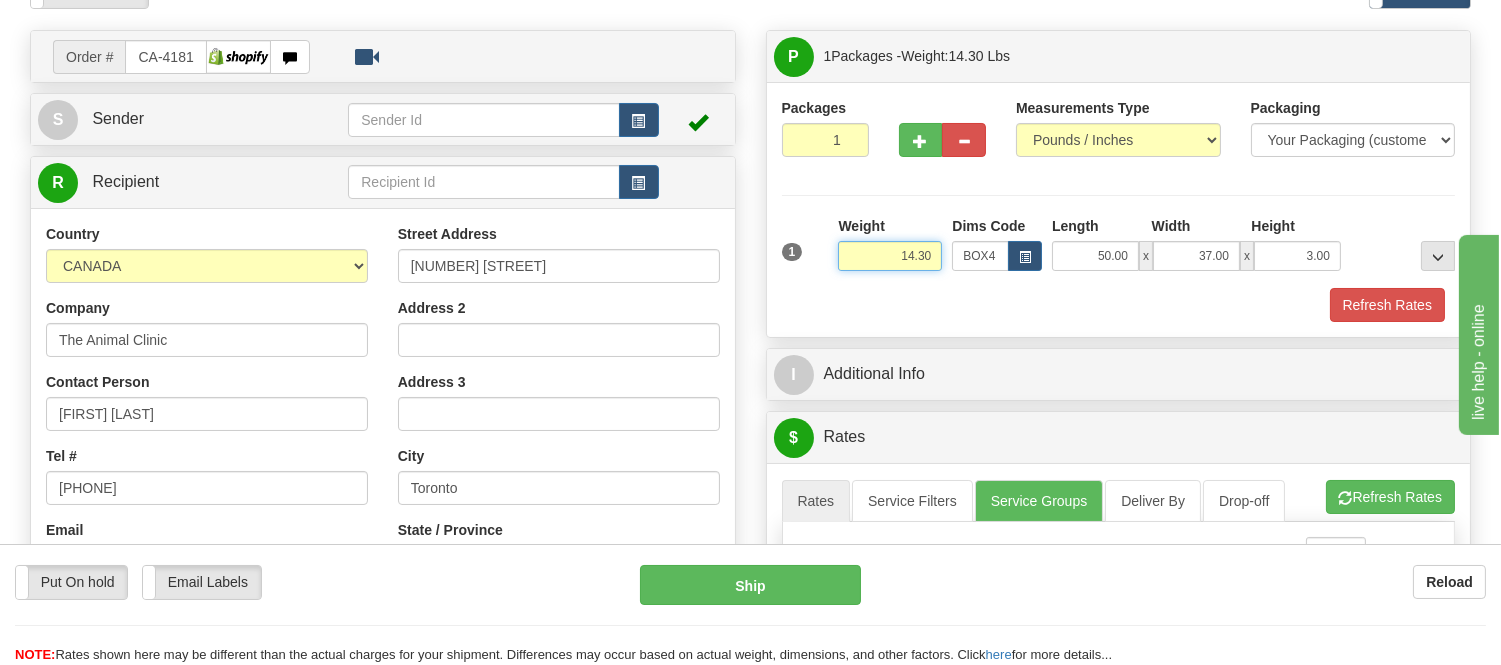 drag, startPoint x: 941, startPoint y: 256, endPoint x: 876, endPoint y: 257, distance: 65.00769 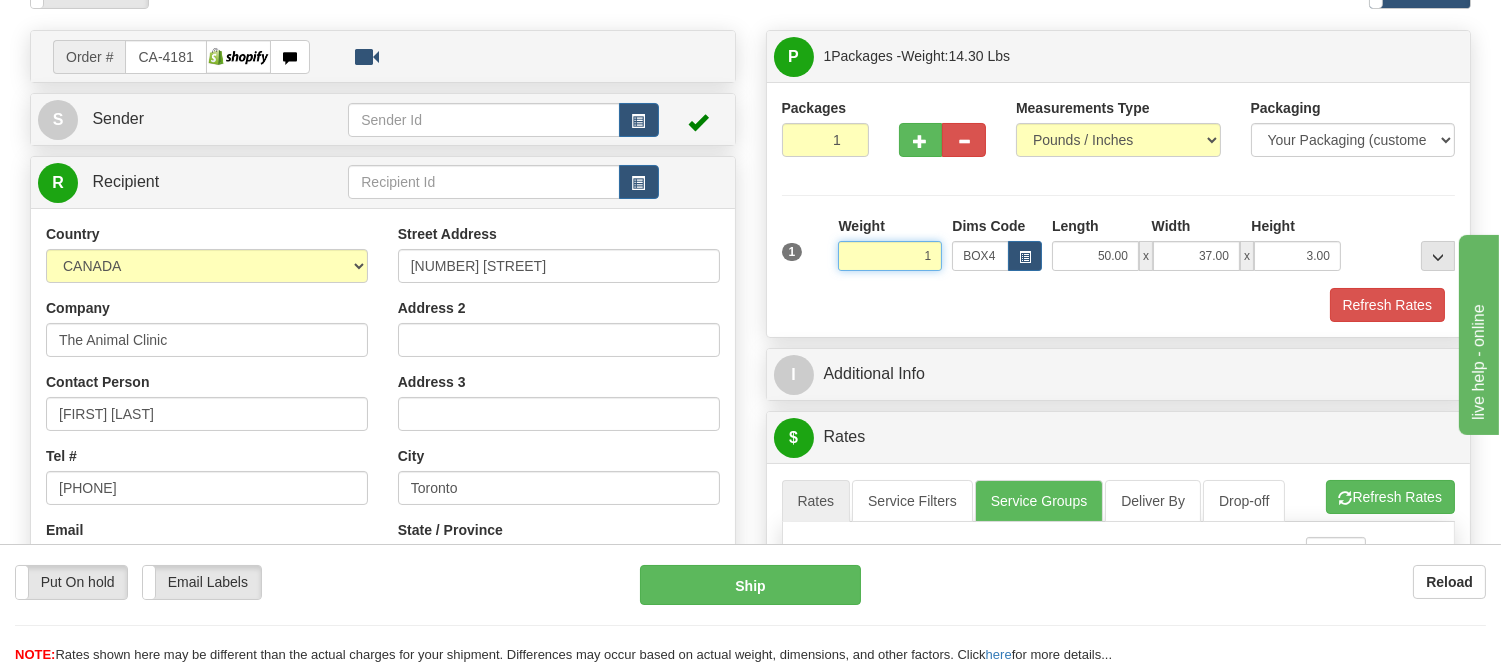 type on "17.98" 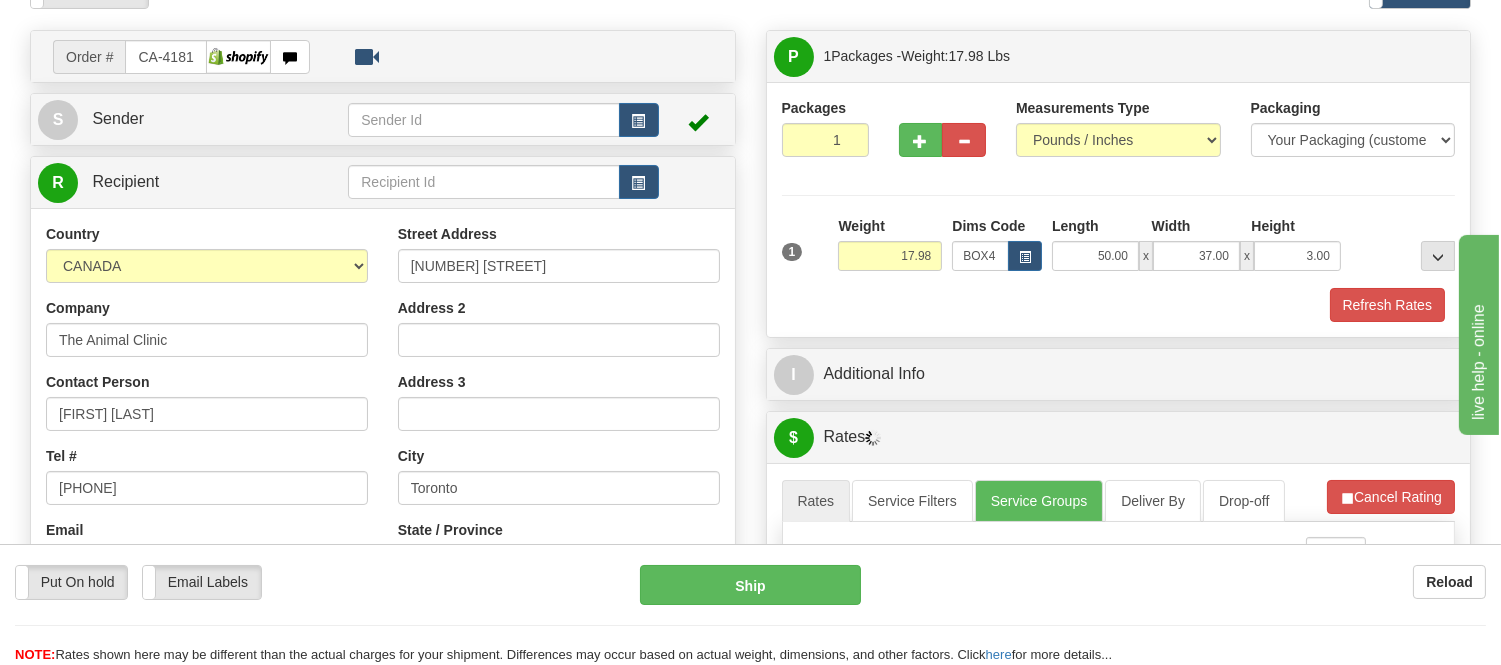 click on "Refresh Rates" at bounding box center [1119, 305] 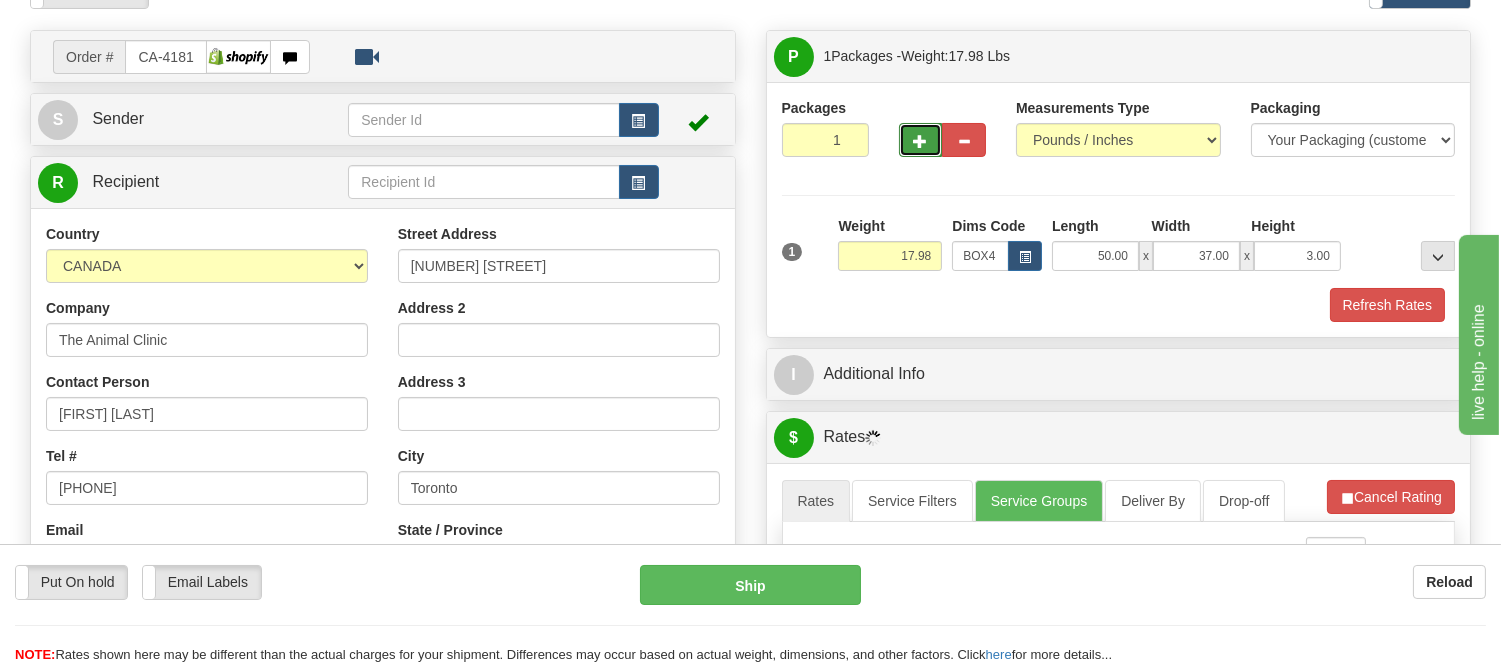 click at bounding box center (921, 140) 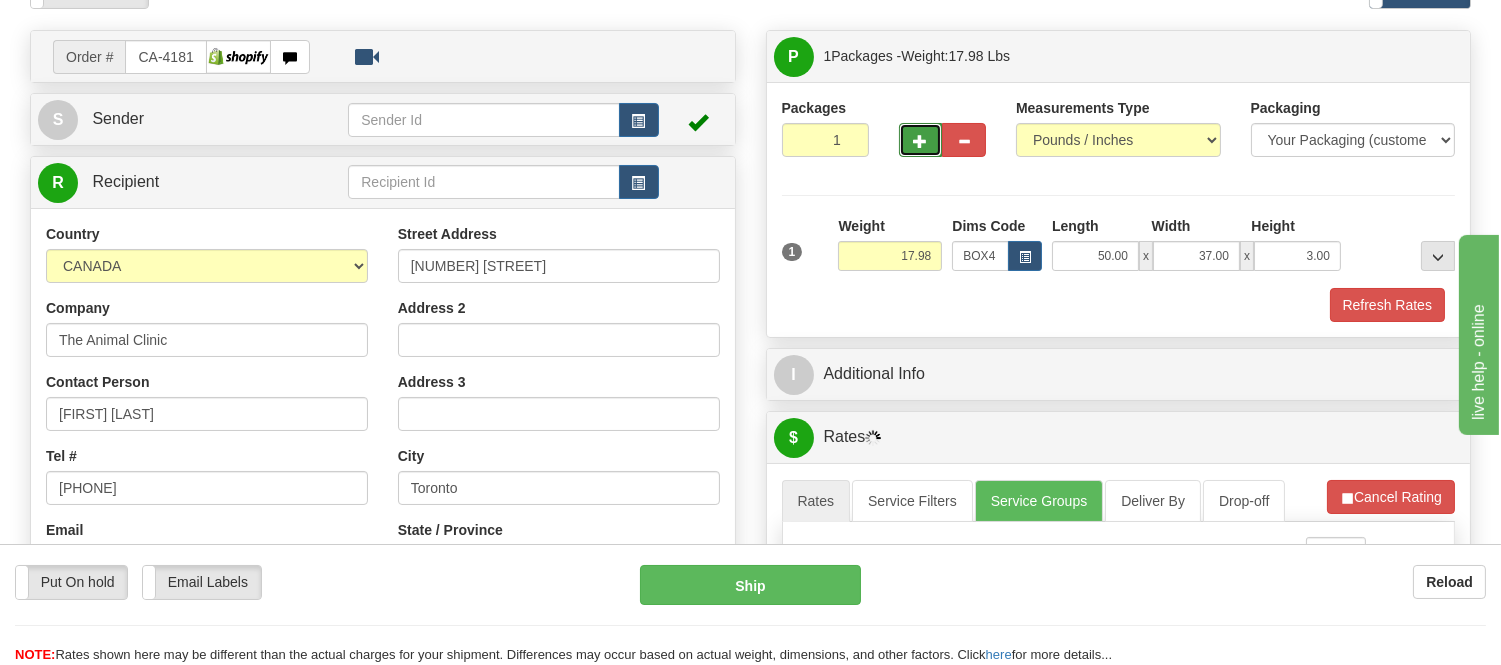 radio on "true" 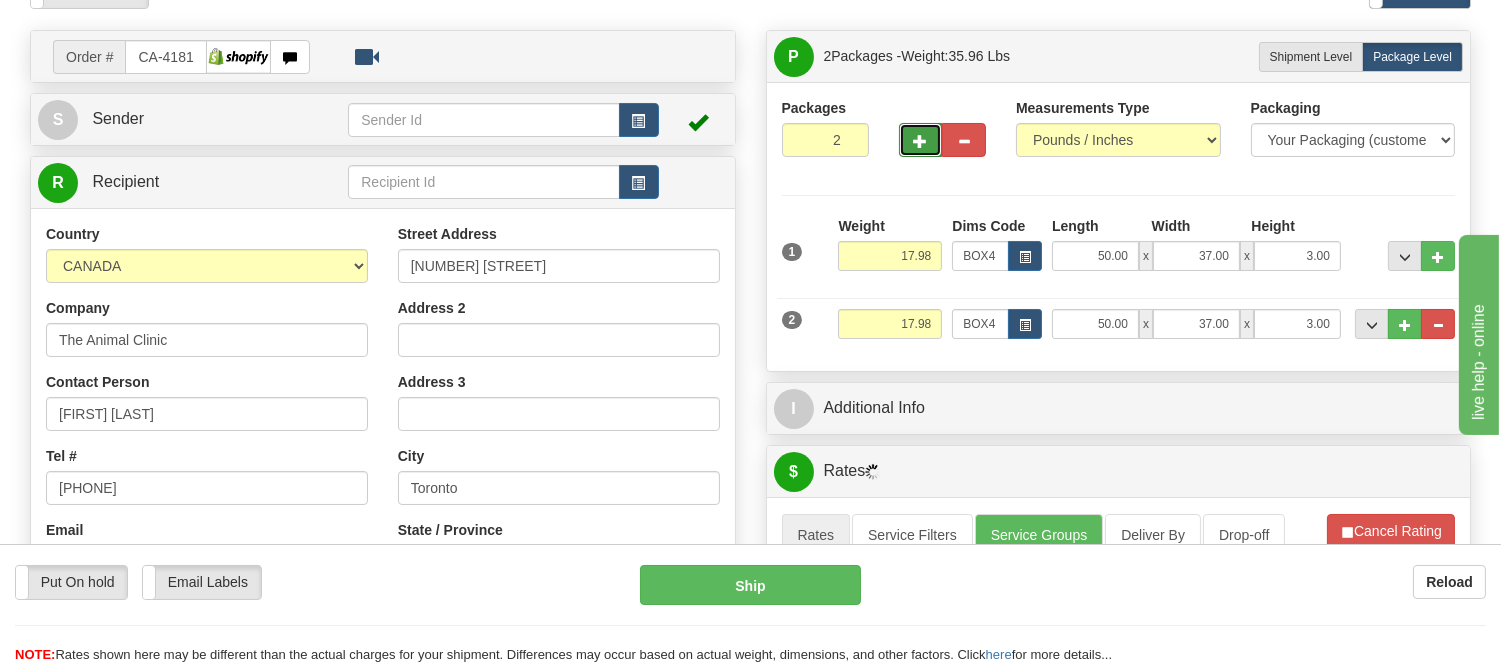 click at bounding box center [921, 140] 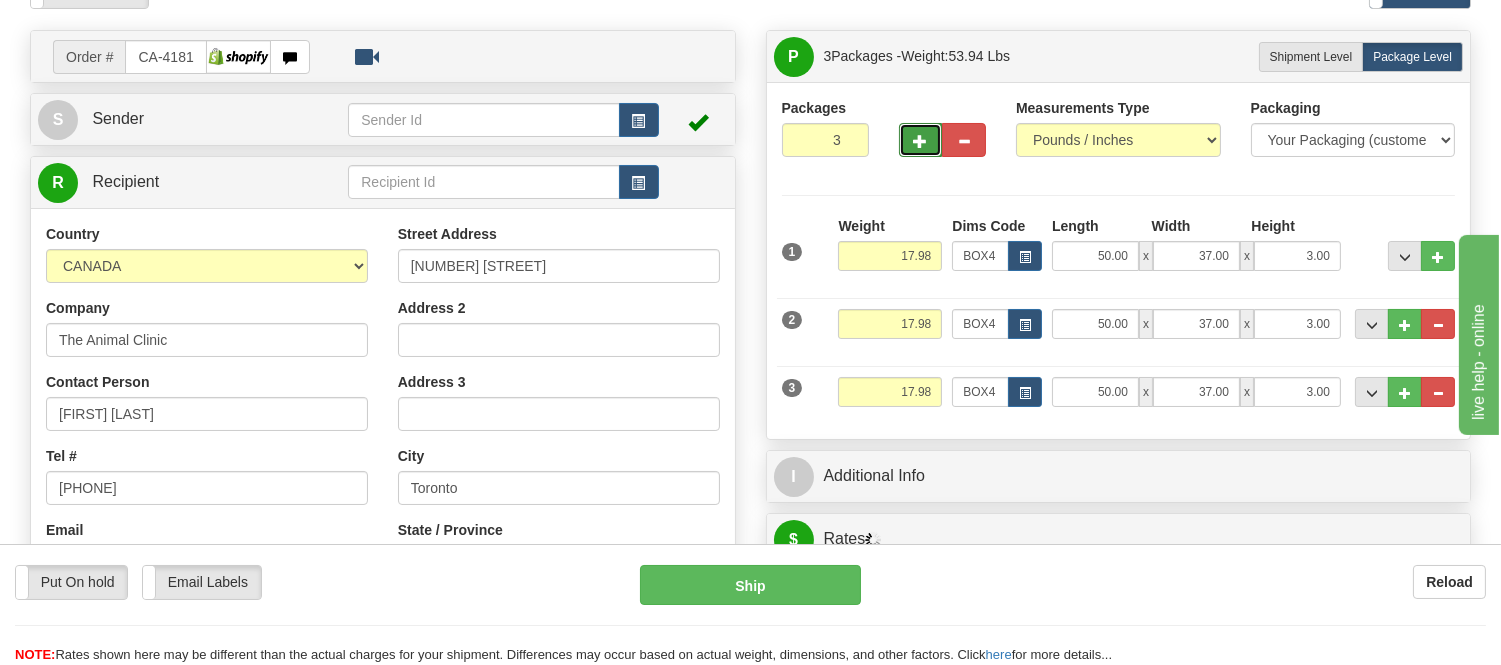 click at bounding box center (921, 140) 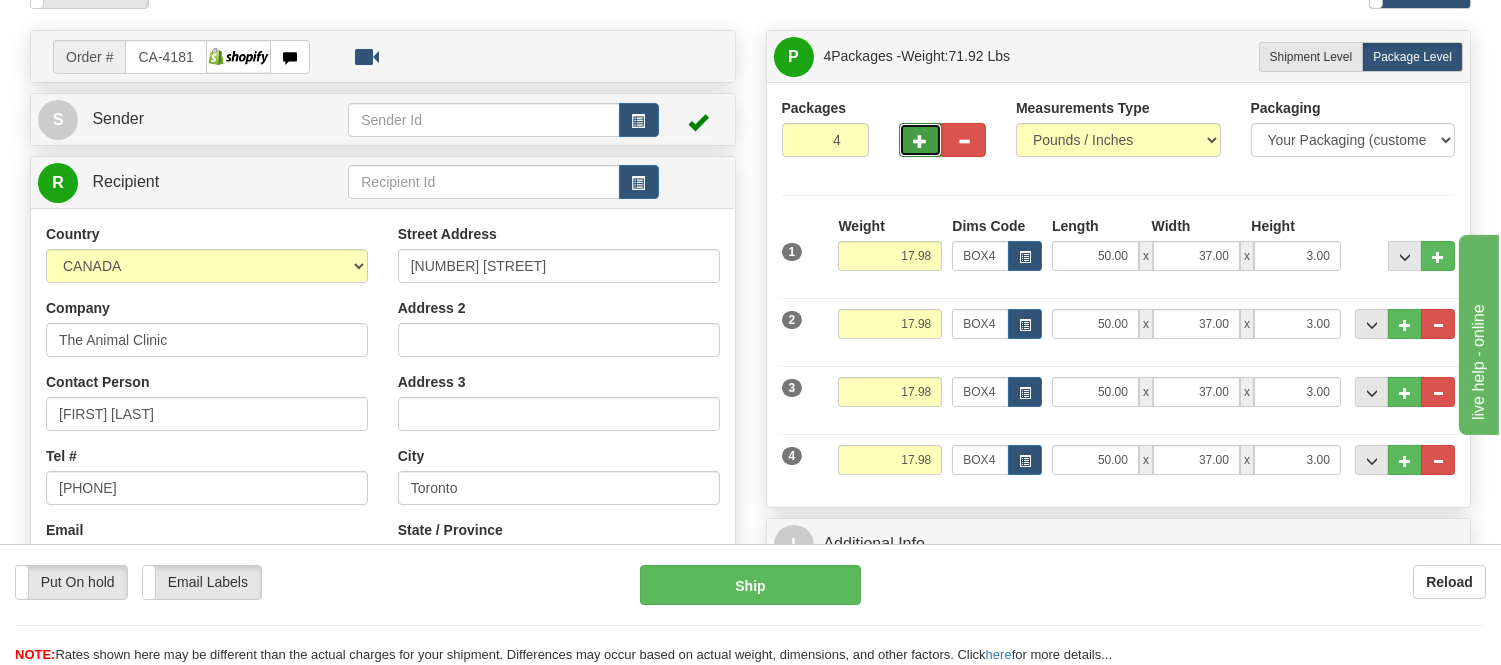click at bounding box center (921, 140) 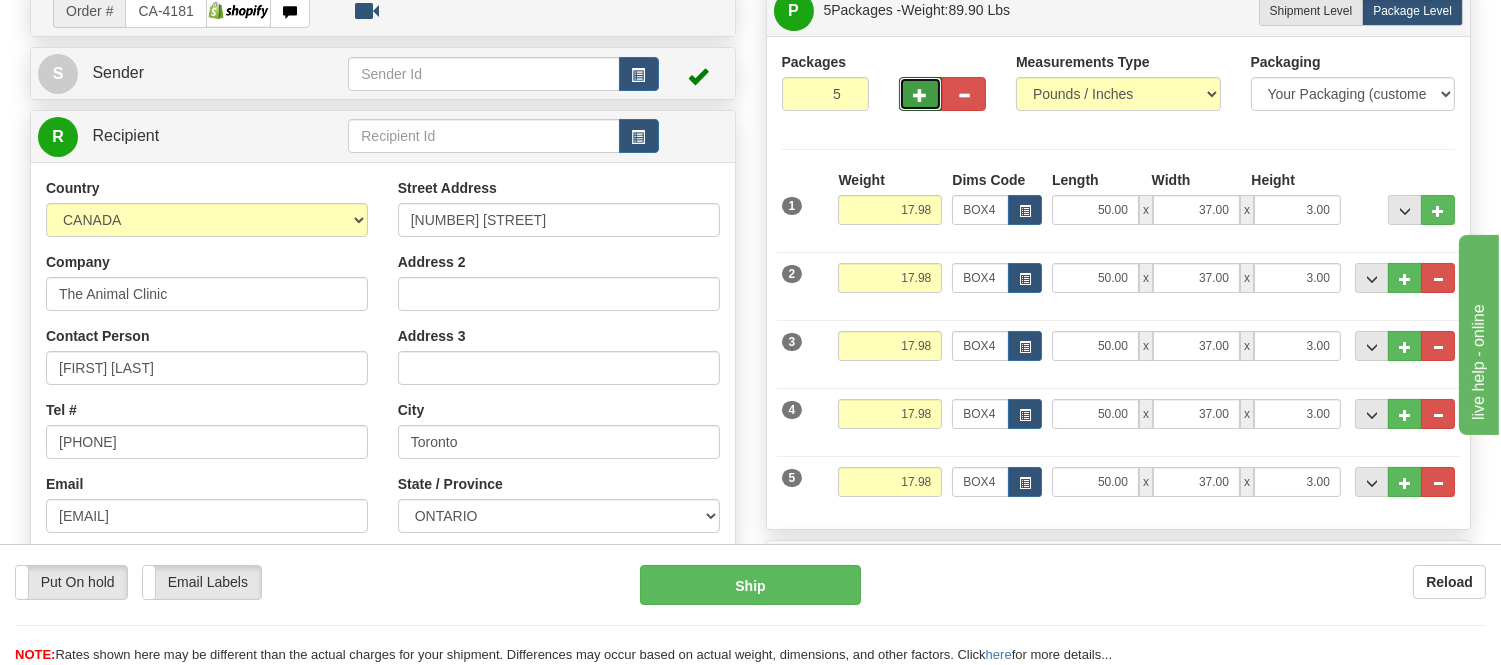 scroll, scrollTop: 111, scrollLeft: 0, axis: vertical 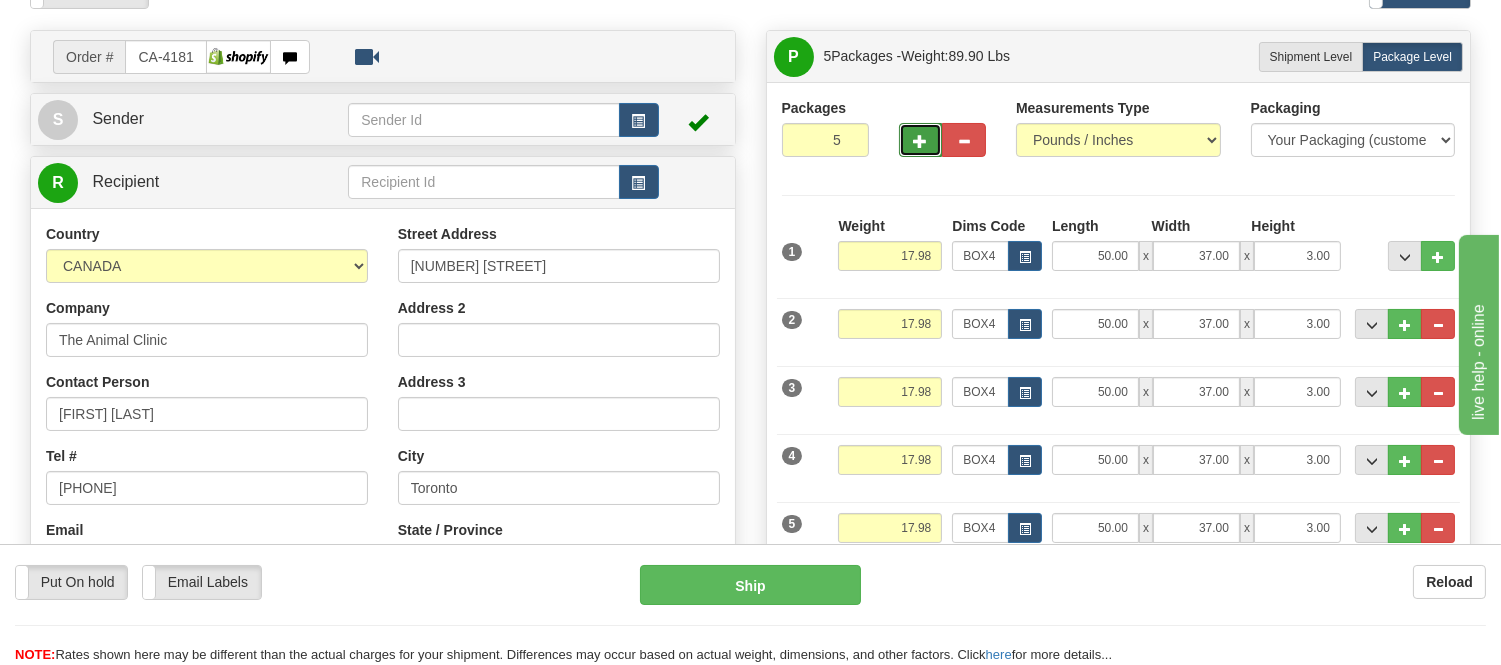click at bounding box center (921, 141) 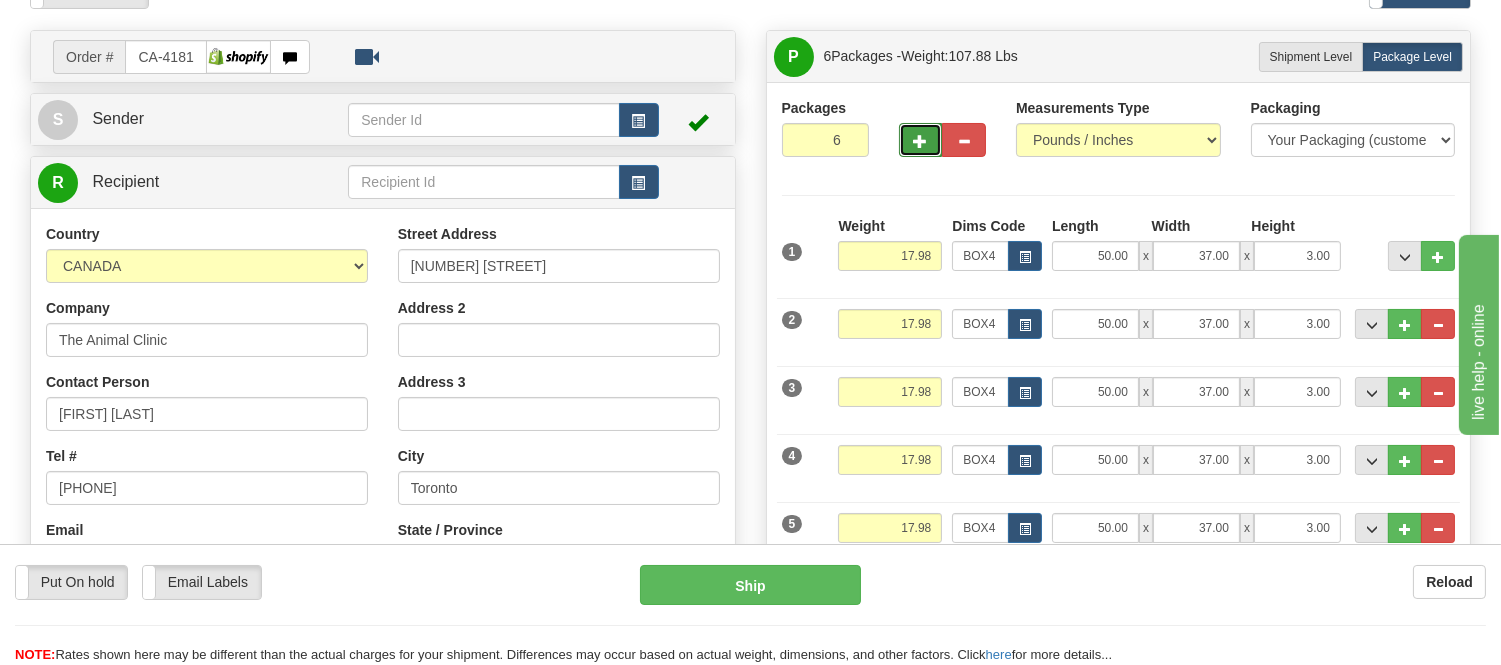 click at bounding box center (921, 141) 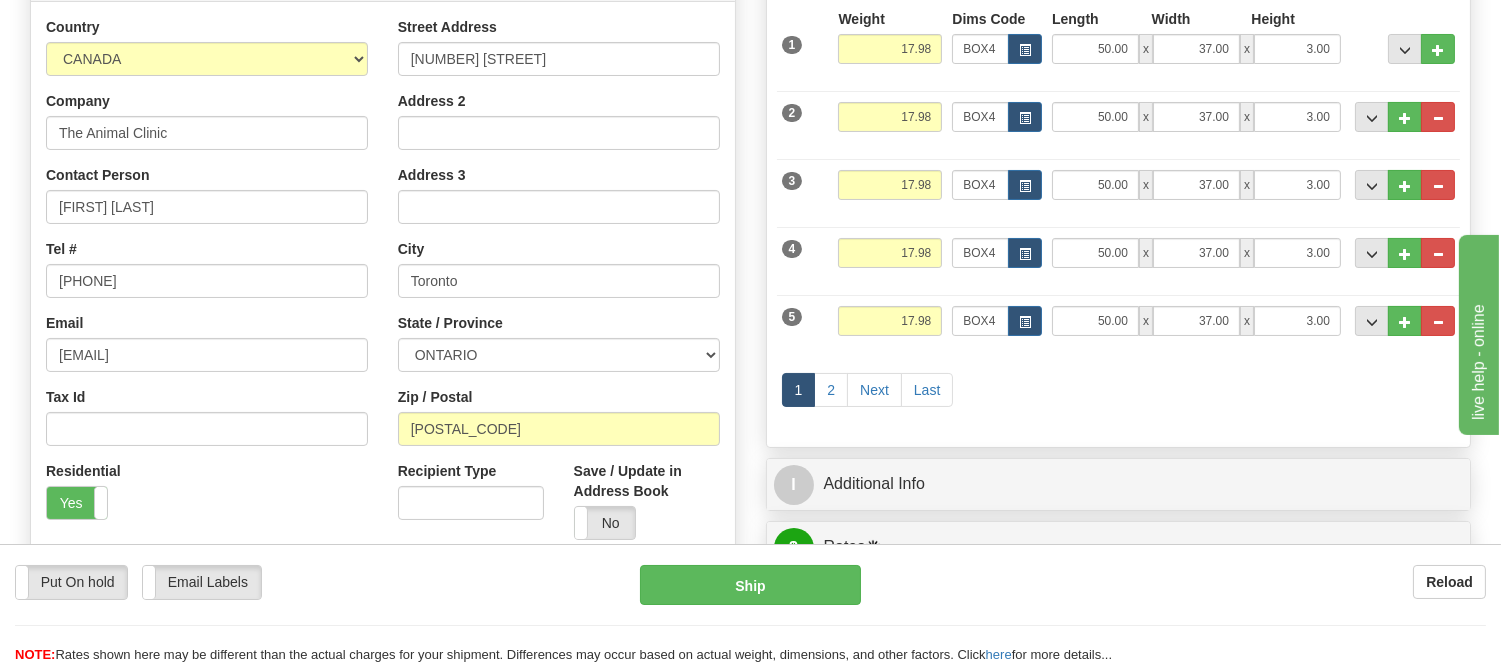 scroll, scrollTop: 333, scrollLeft: 0, axis: vertical 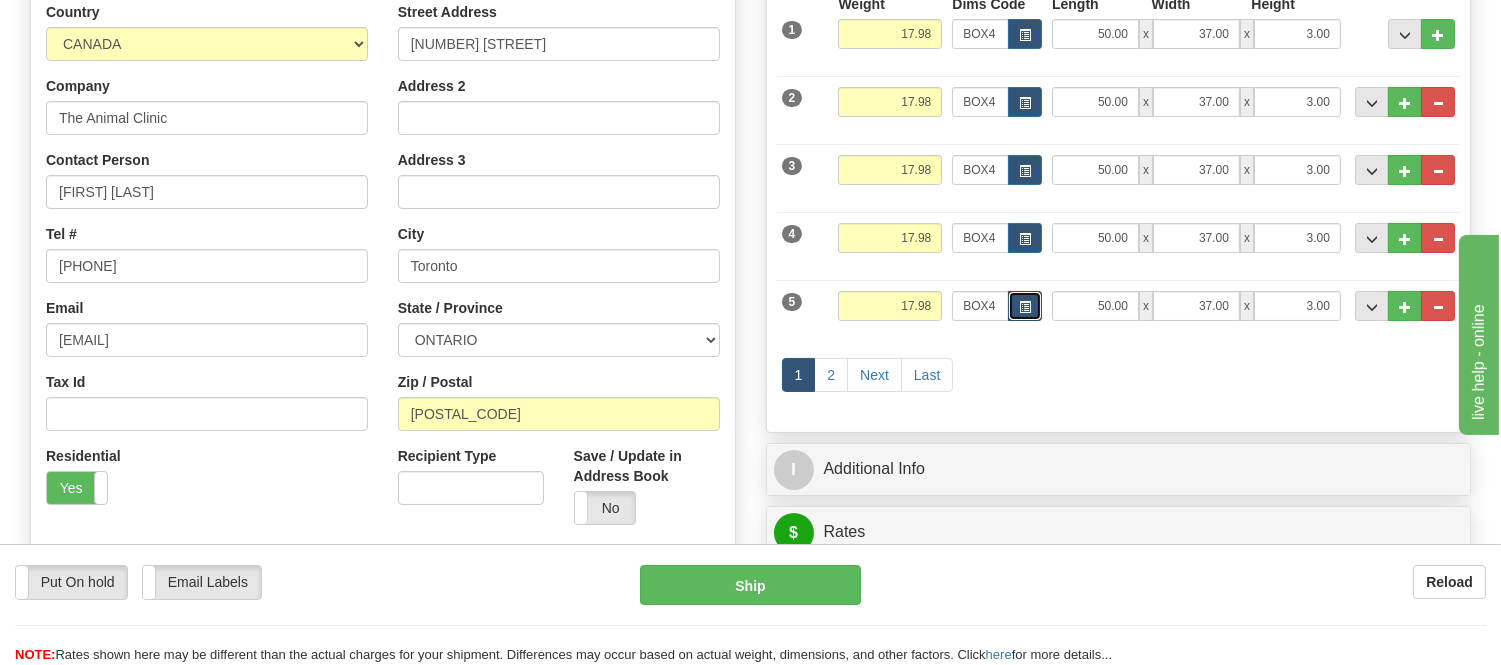 click at bounding box center [1025, 306] 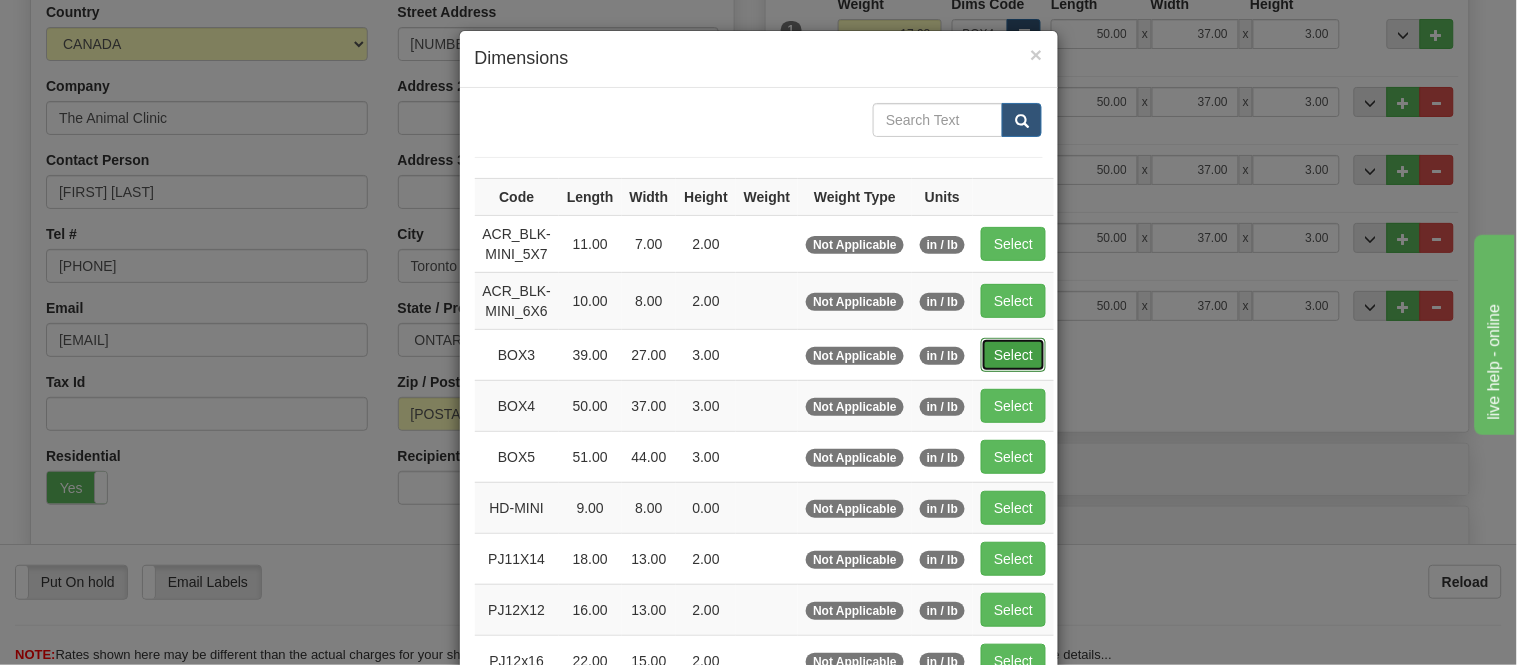 click on "Select" at bounding box center (1013, 355) 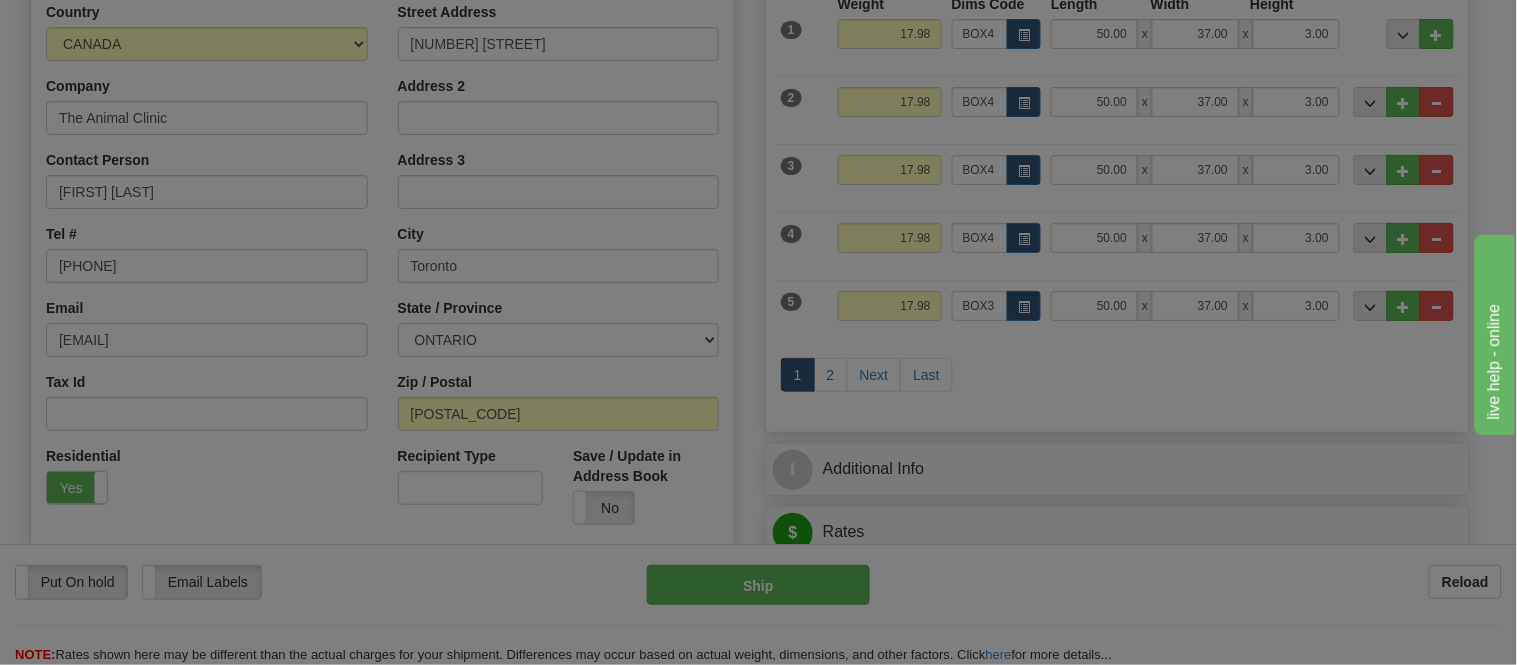 type on "39.00" 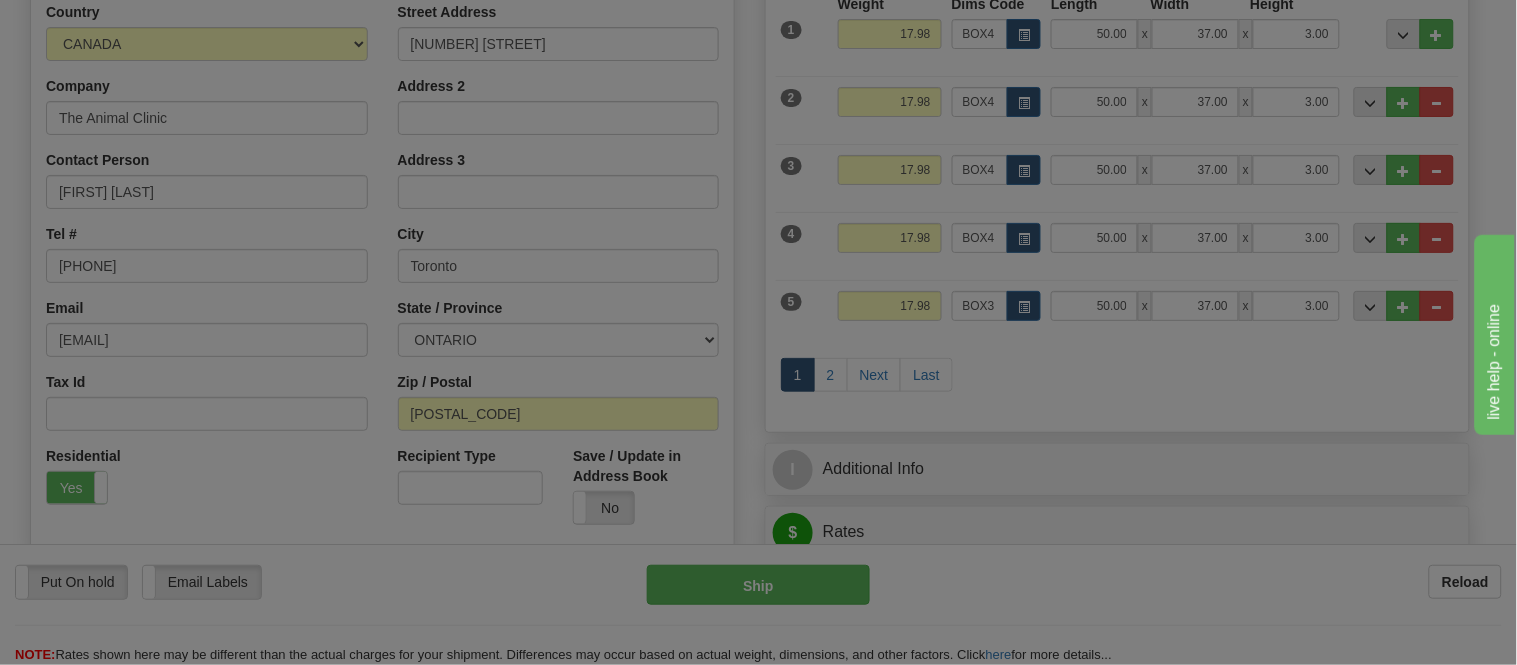 type on "27.00" 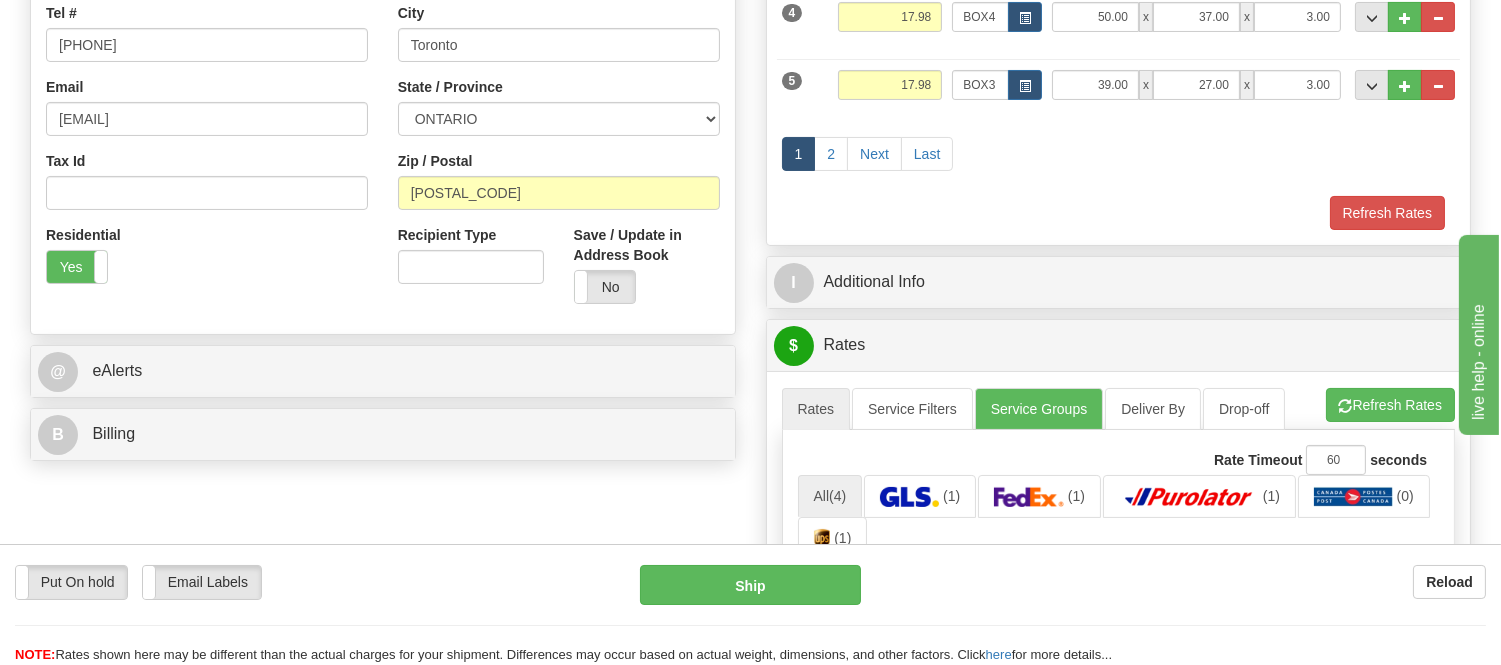 scroll, scrollTop: 555, scrollLeft: 0, axis: vertical 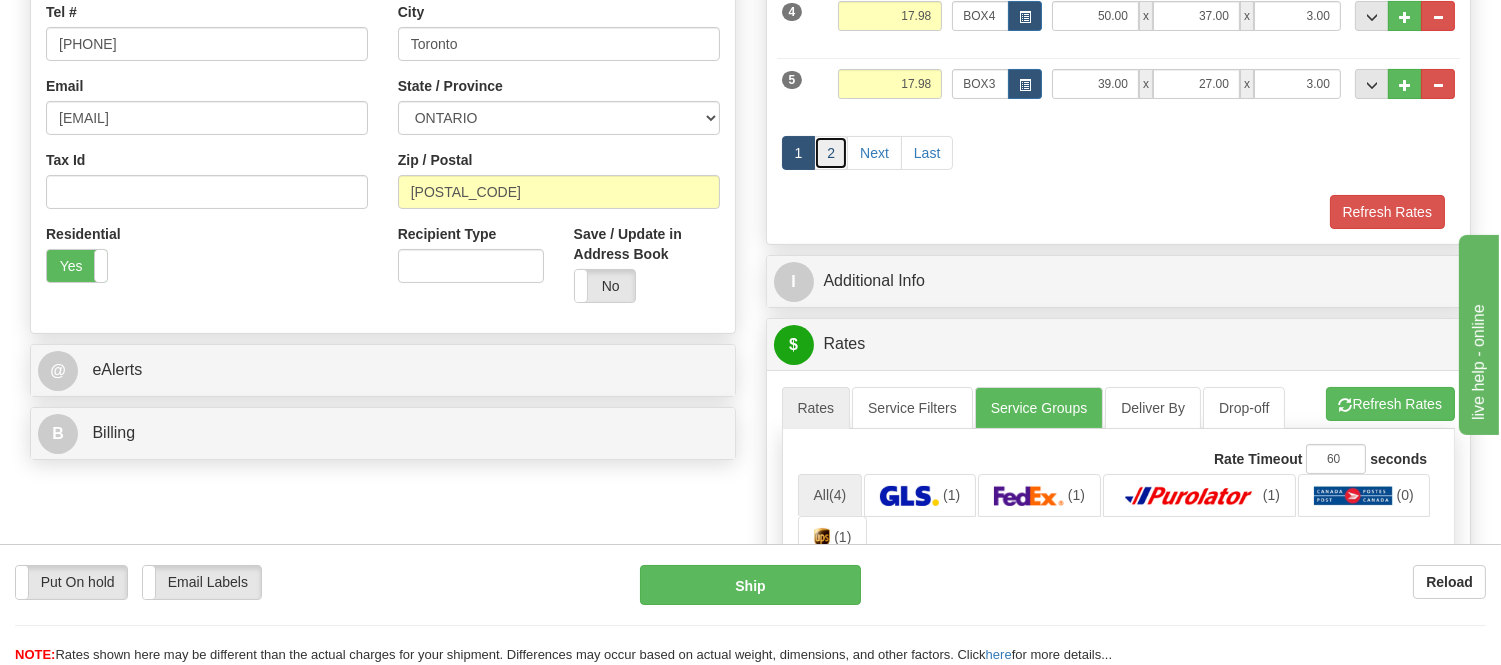 click on "2" at bounding box center (831, 153) 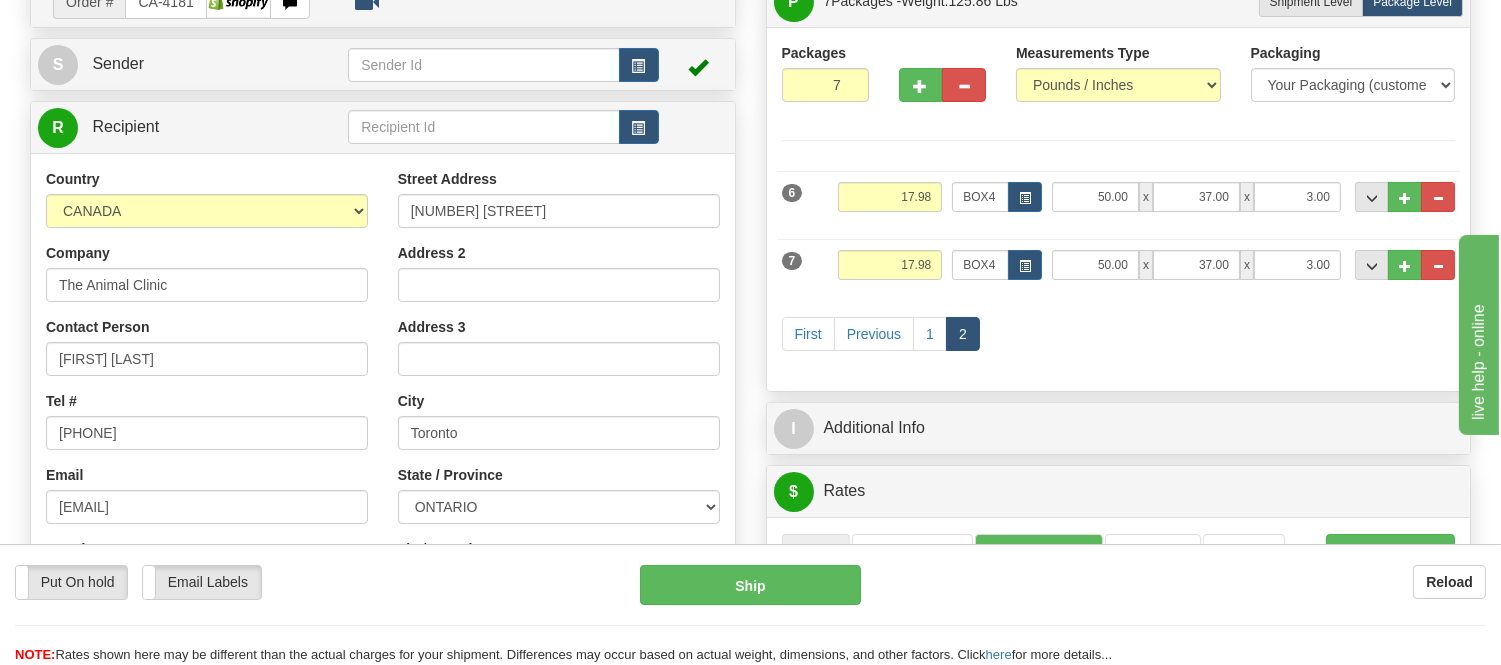 scroll, scrollTop: 111, scrollLeft: 0, axis: vertical 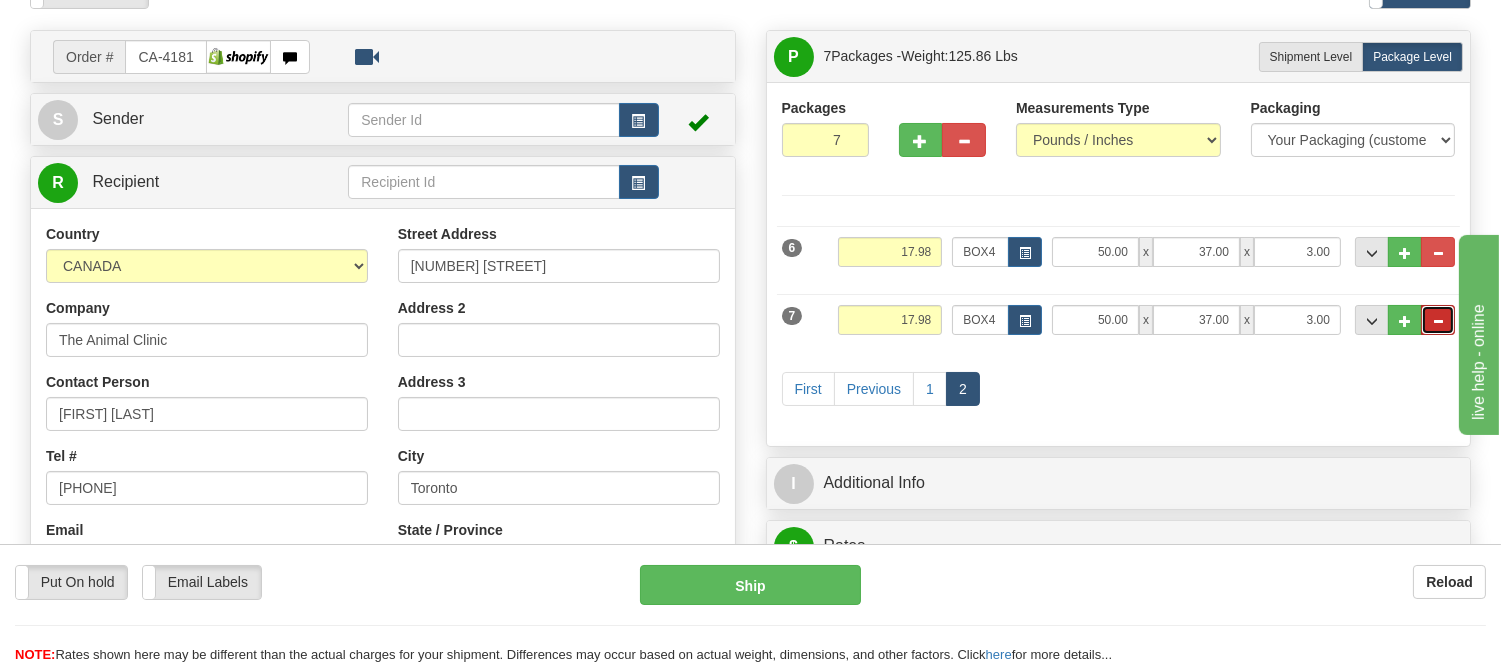 click at bounding box center [1438, 321] 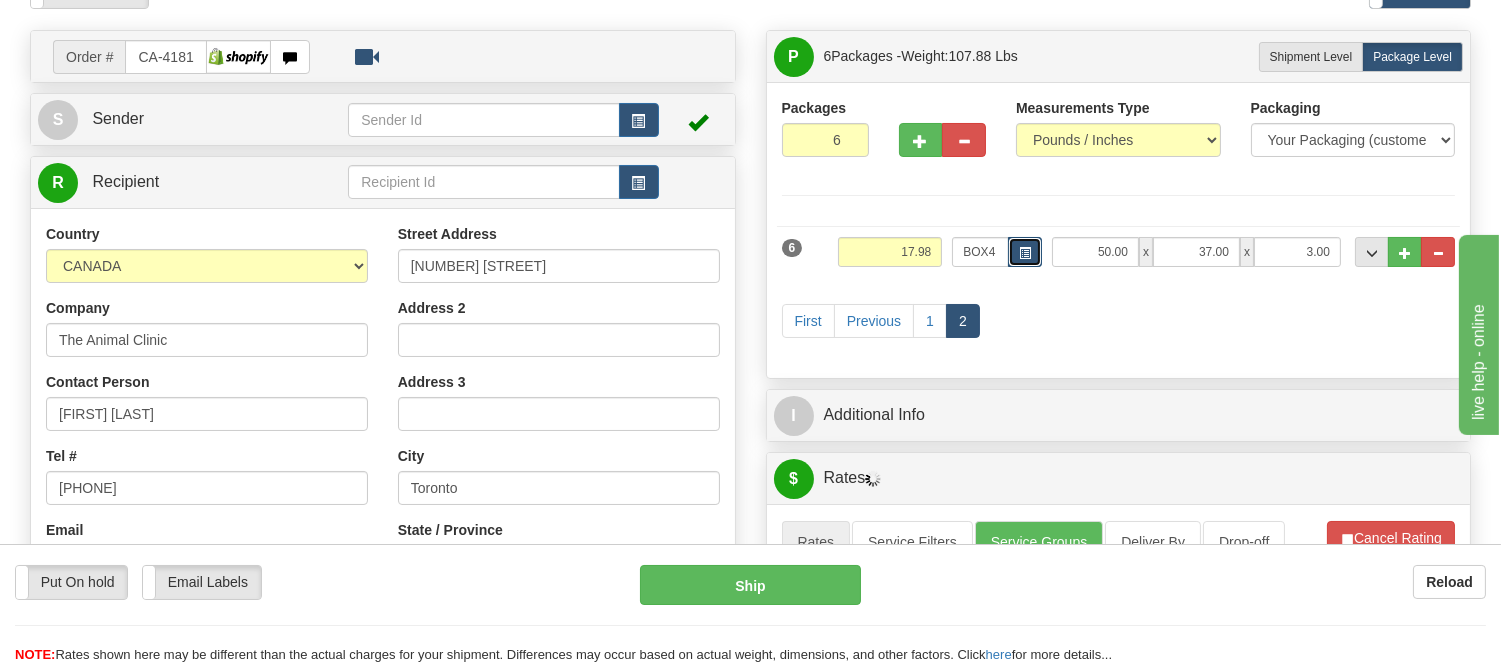click at bounding box center [1025, 252] 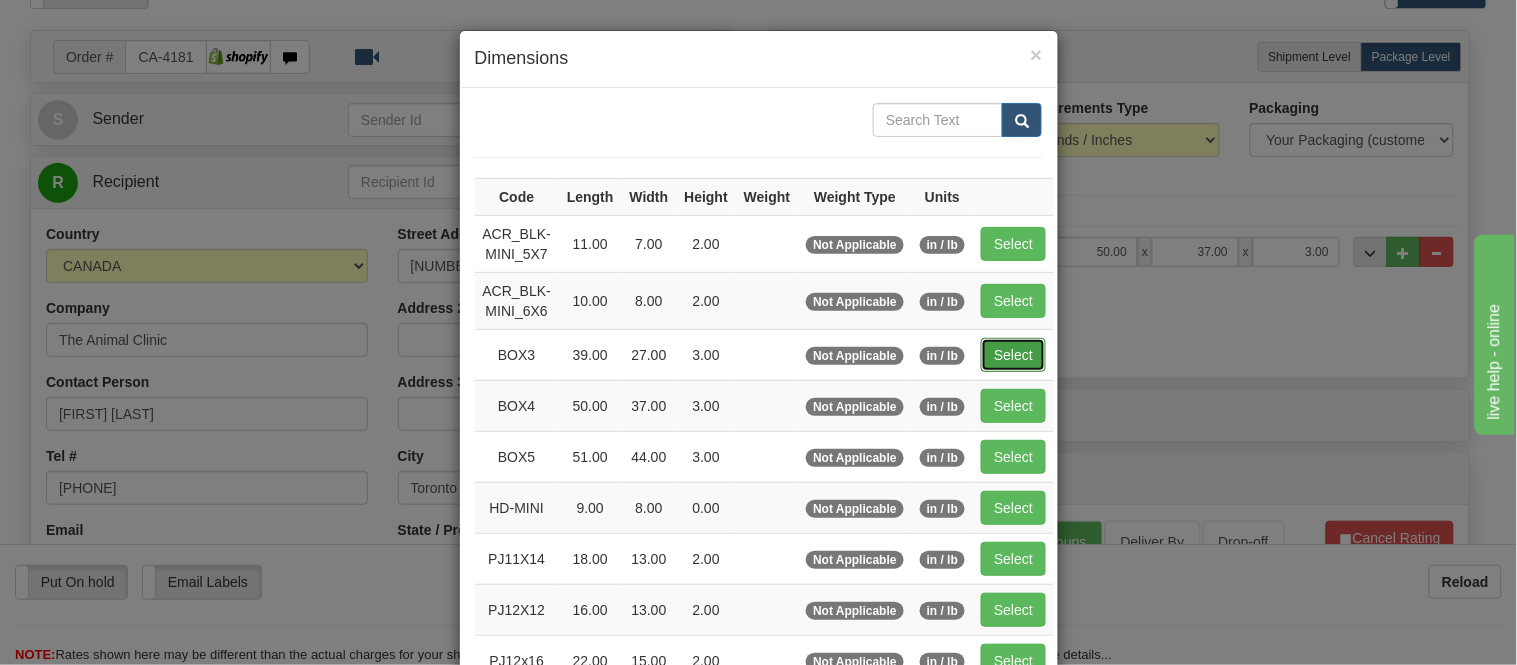 click on "Select" at bounding box center [1013, 355] 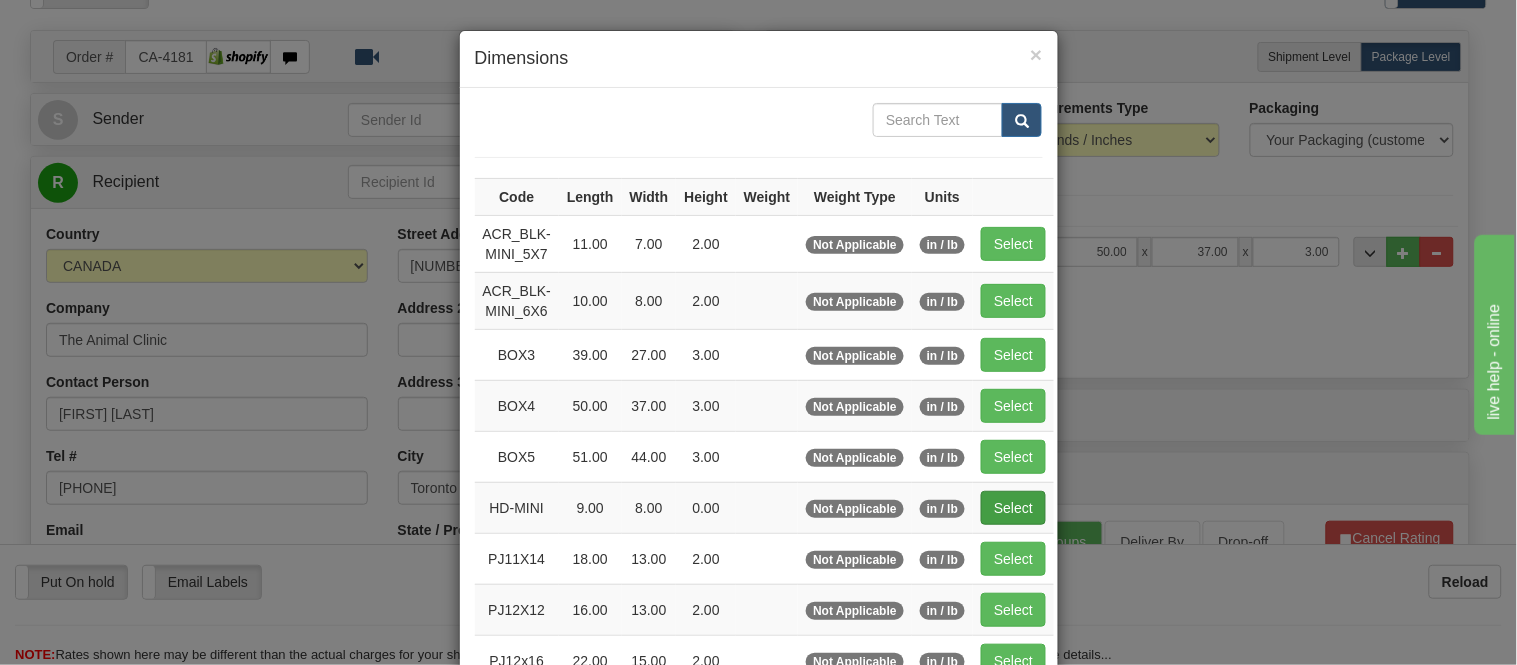 type on "39.00" 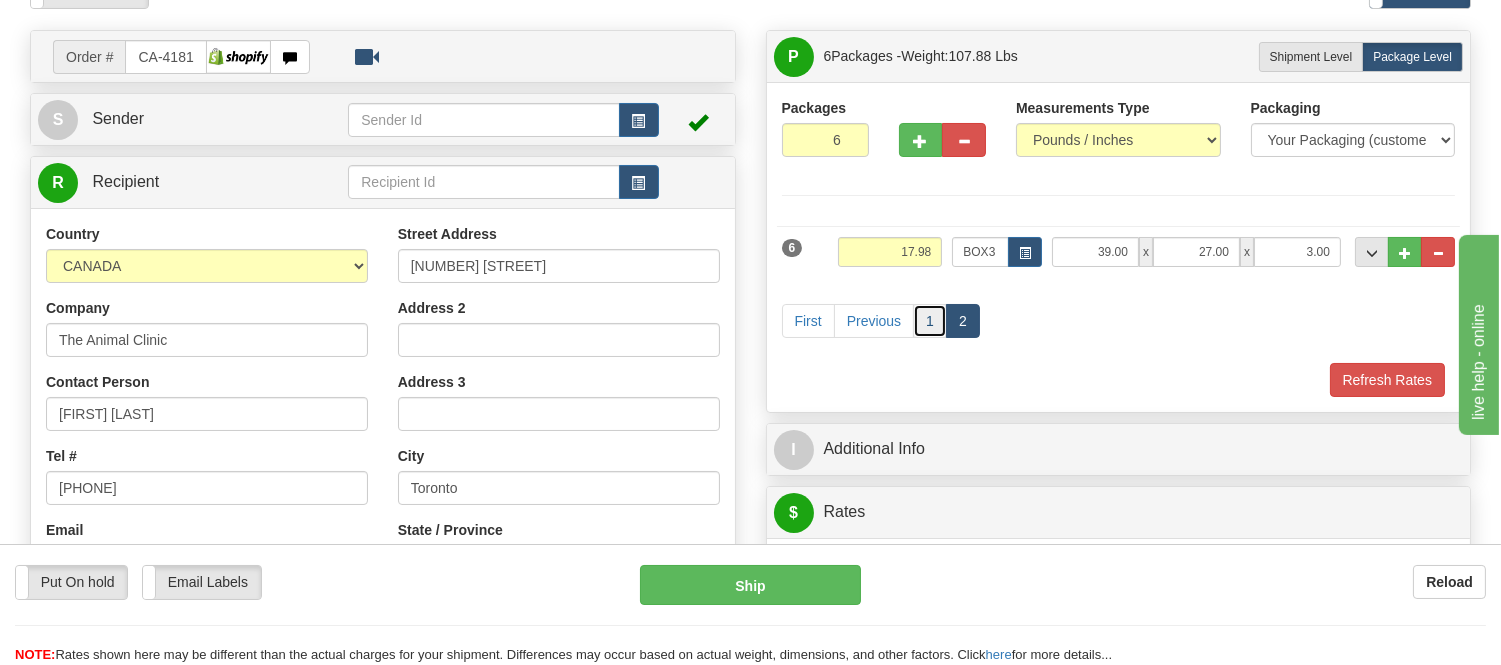 click on "1" at bounding box center [930, 321] 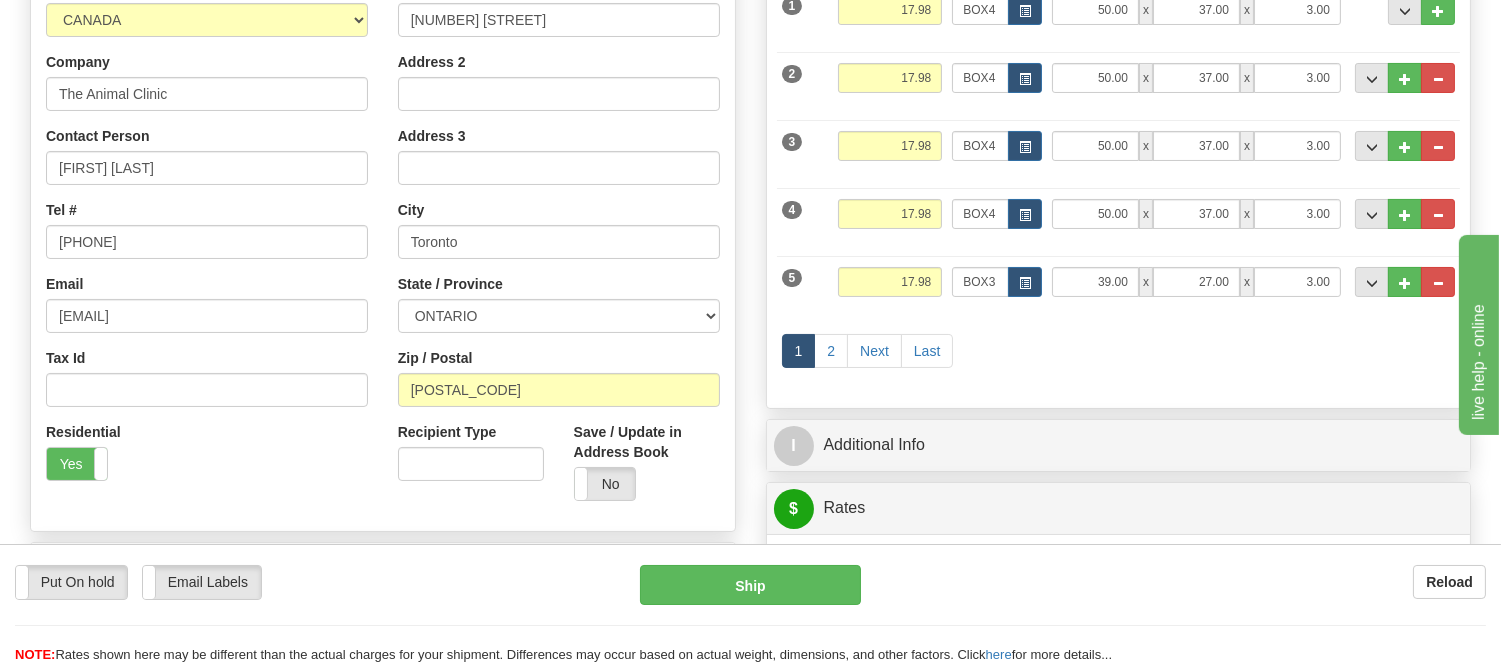 scroll, scrollTop: 222, scrollLeft: 0, axis: vertical 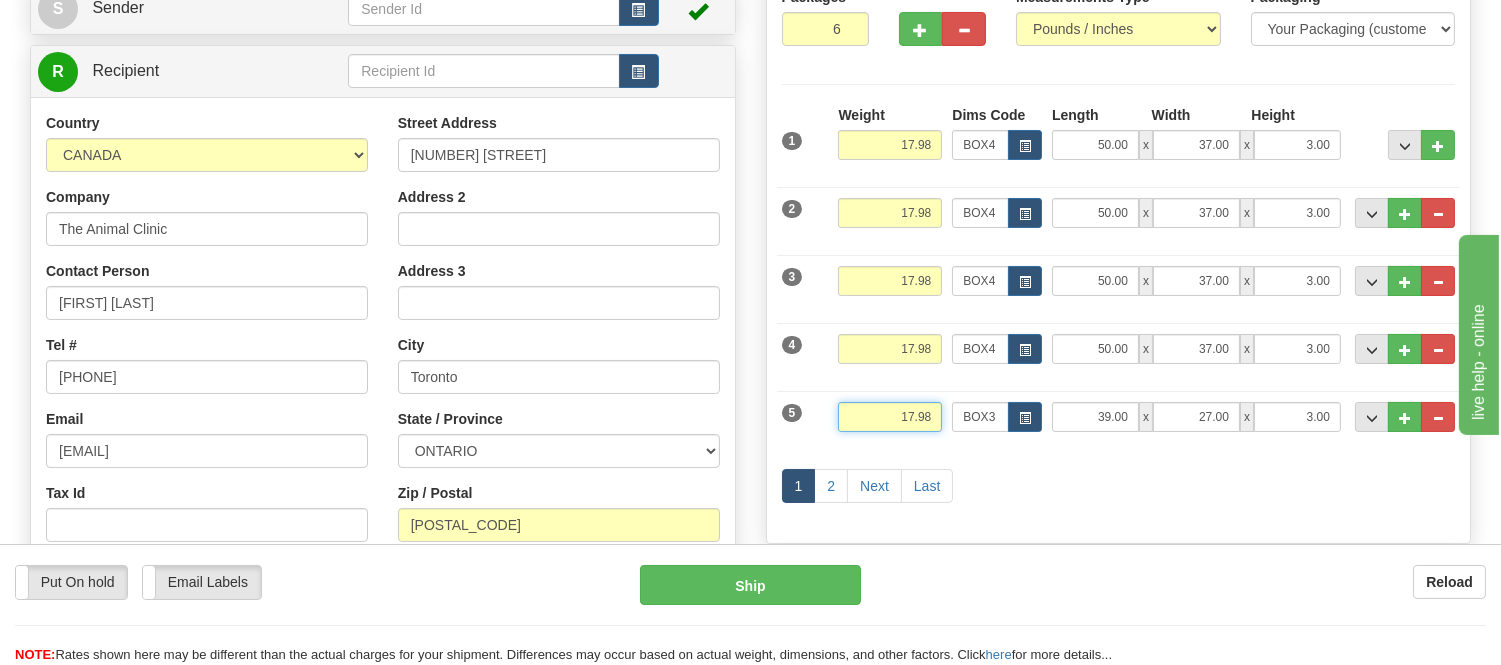 drag, startPoint x: 934, startPoint y: 418, endPoint x: 842, endPoint y: 417, distance: 92.00543 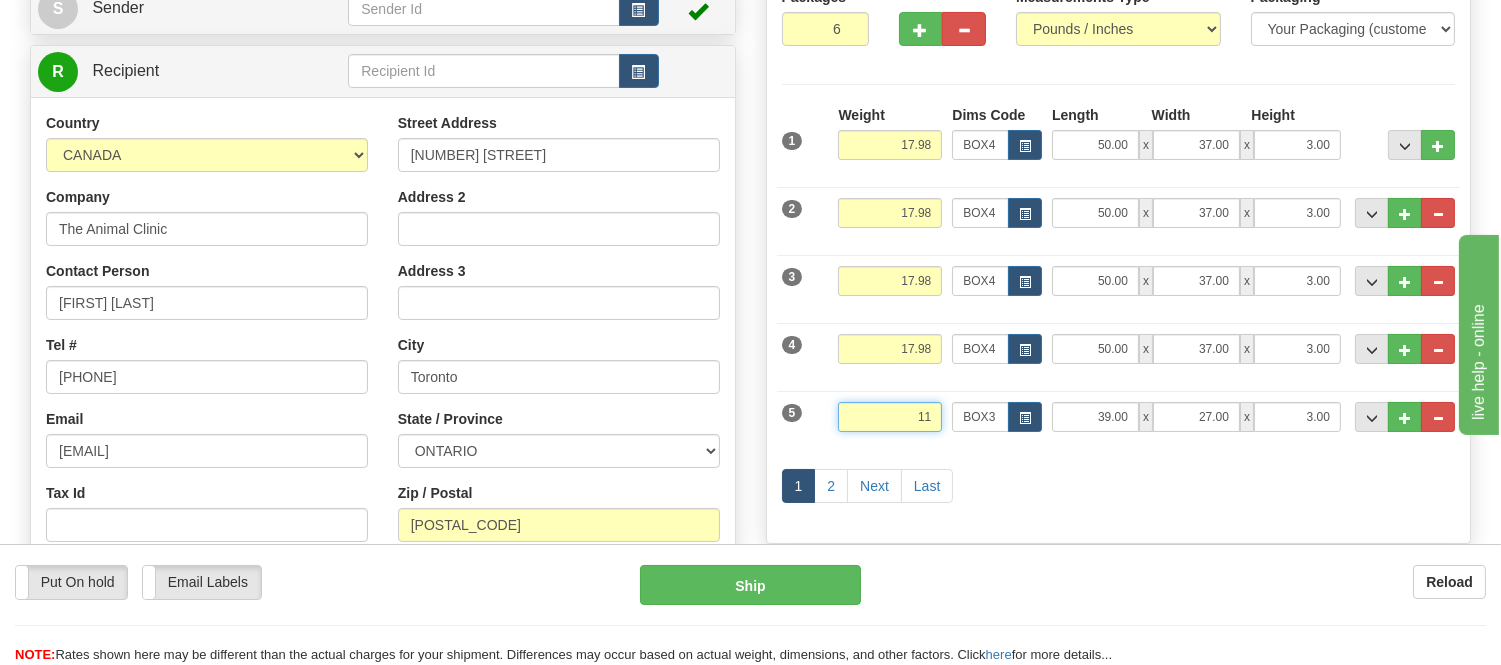 type on "1" 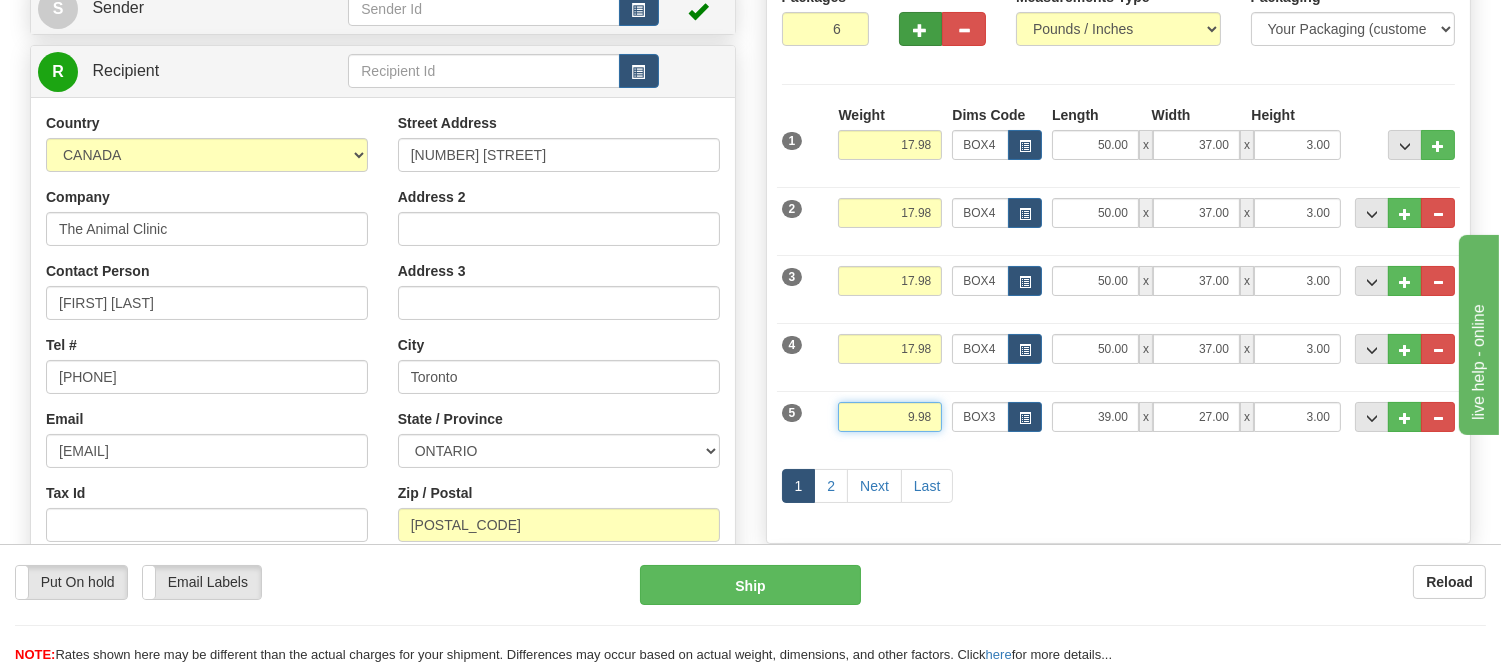 type on "9.98" 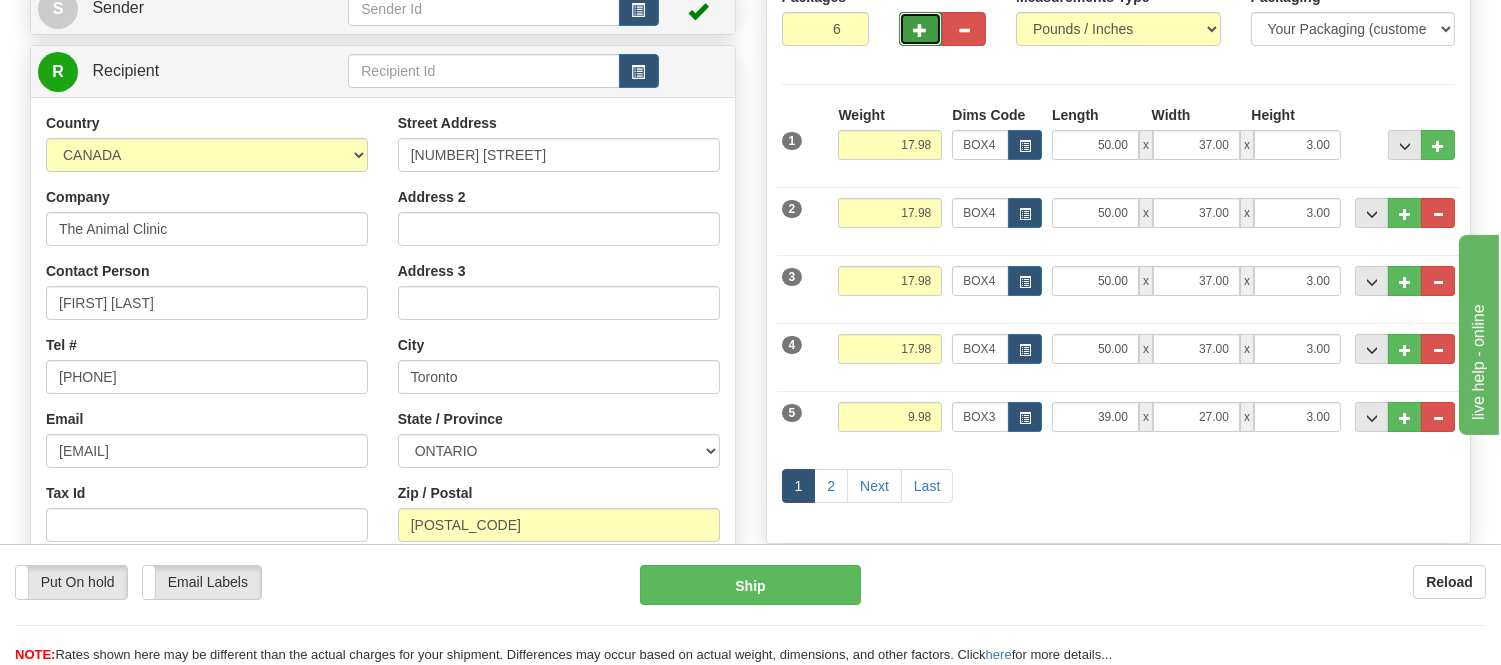 click at bounding box center [921, 30] 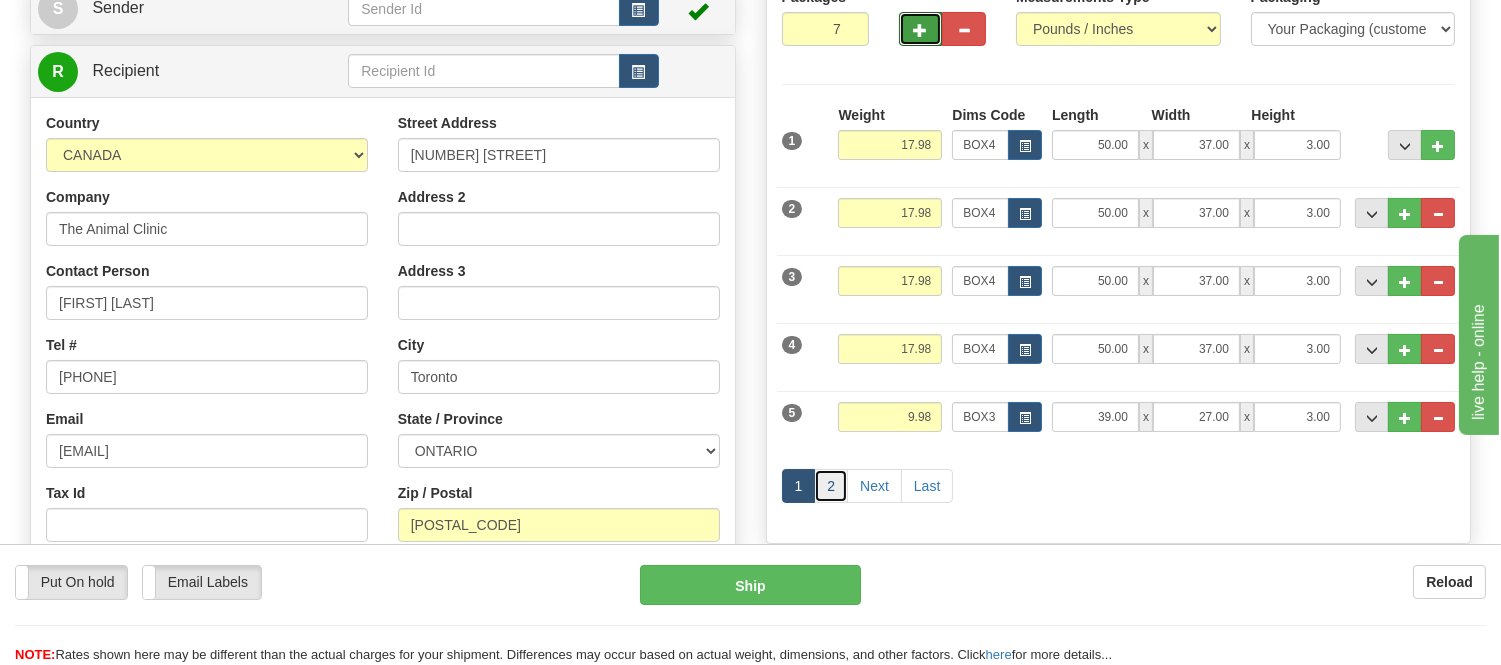 click on "2" at bounding box center [831, 486] 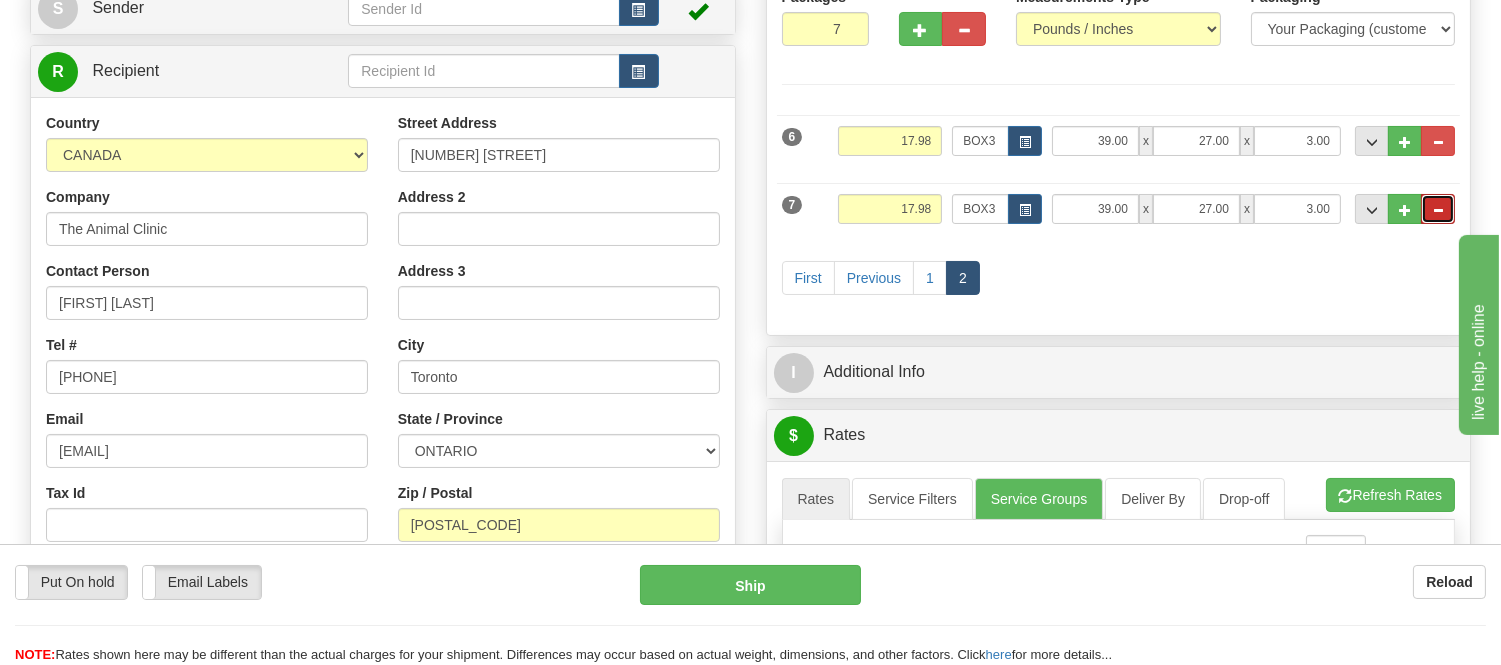 click at bounding box center [1438, 209] 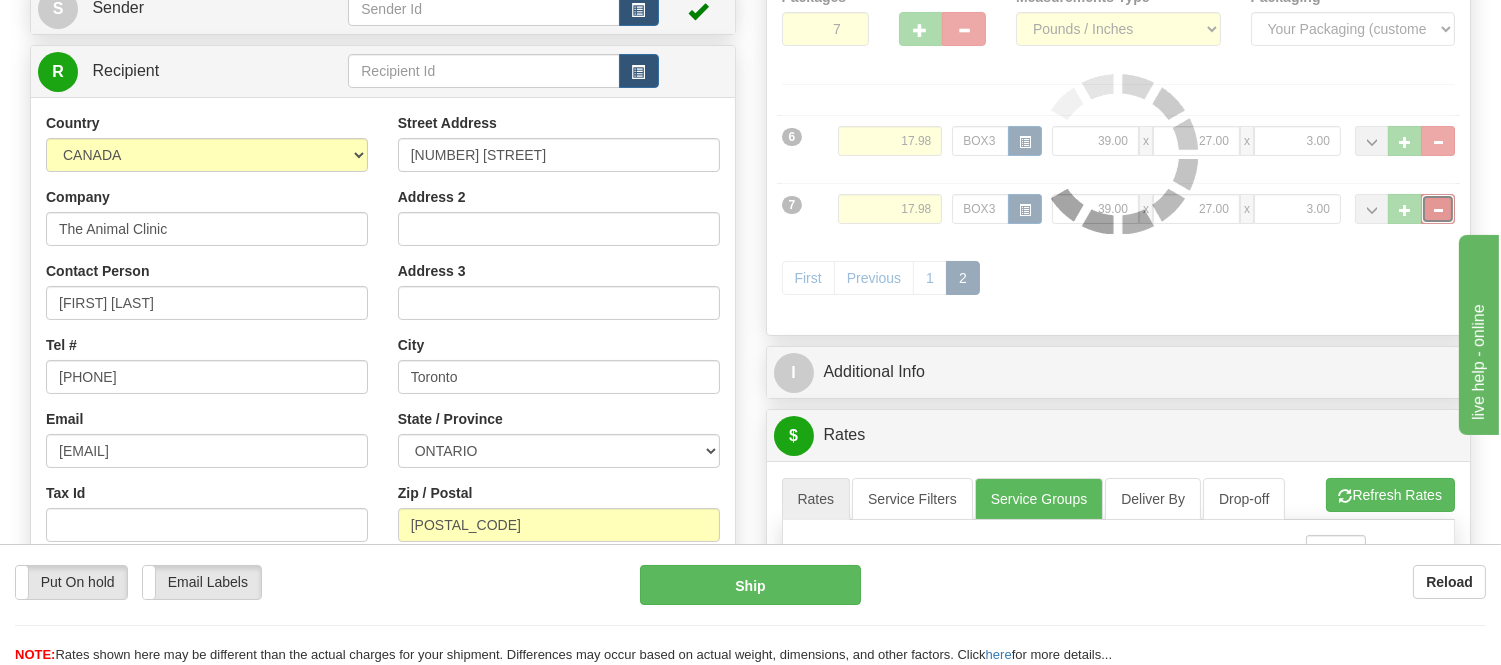 type on "6" 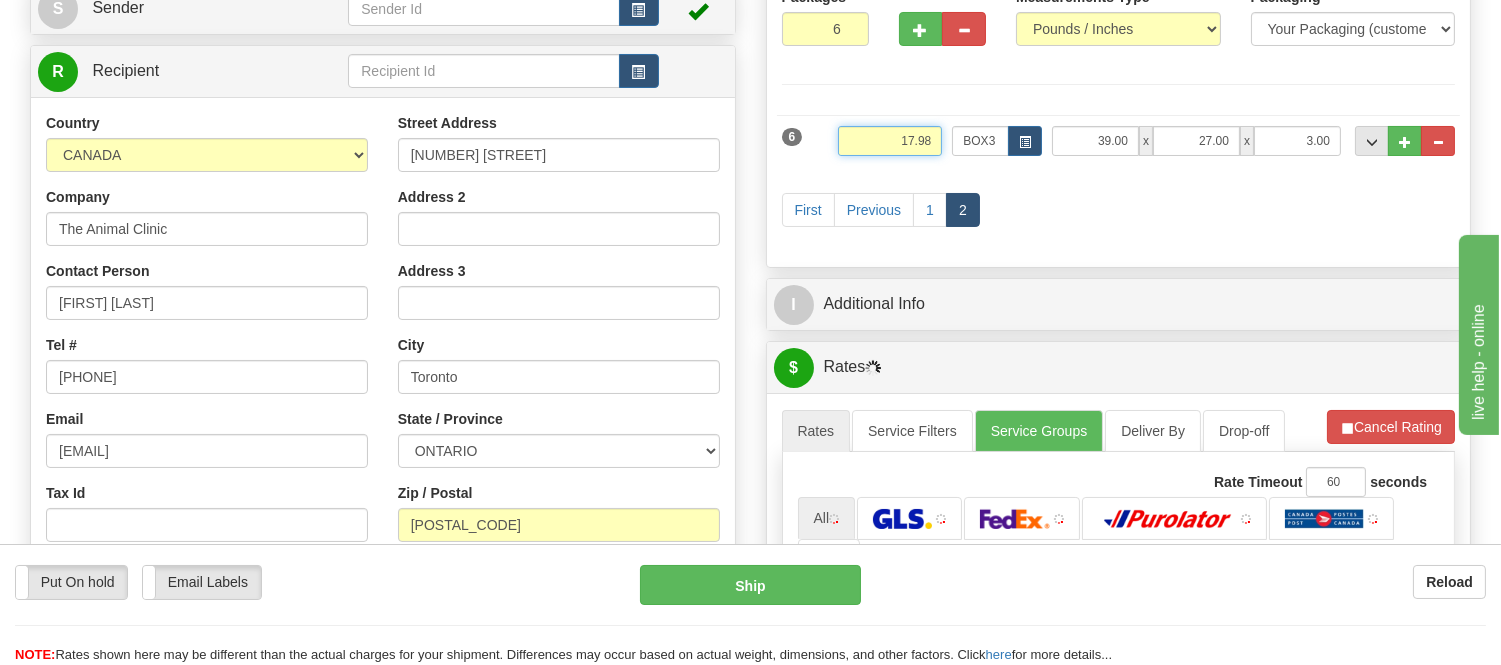 drag, startPoint x: 936, startPoint y: 140, endPoint x: 875, endPoint y: 154, distance: 62.58594 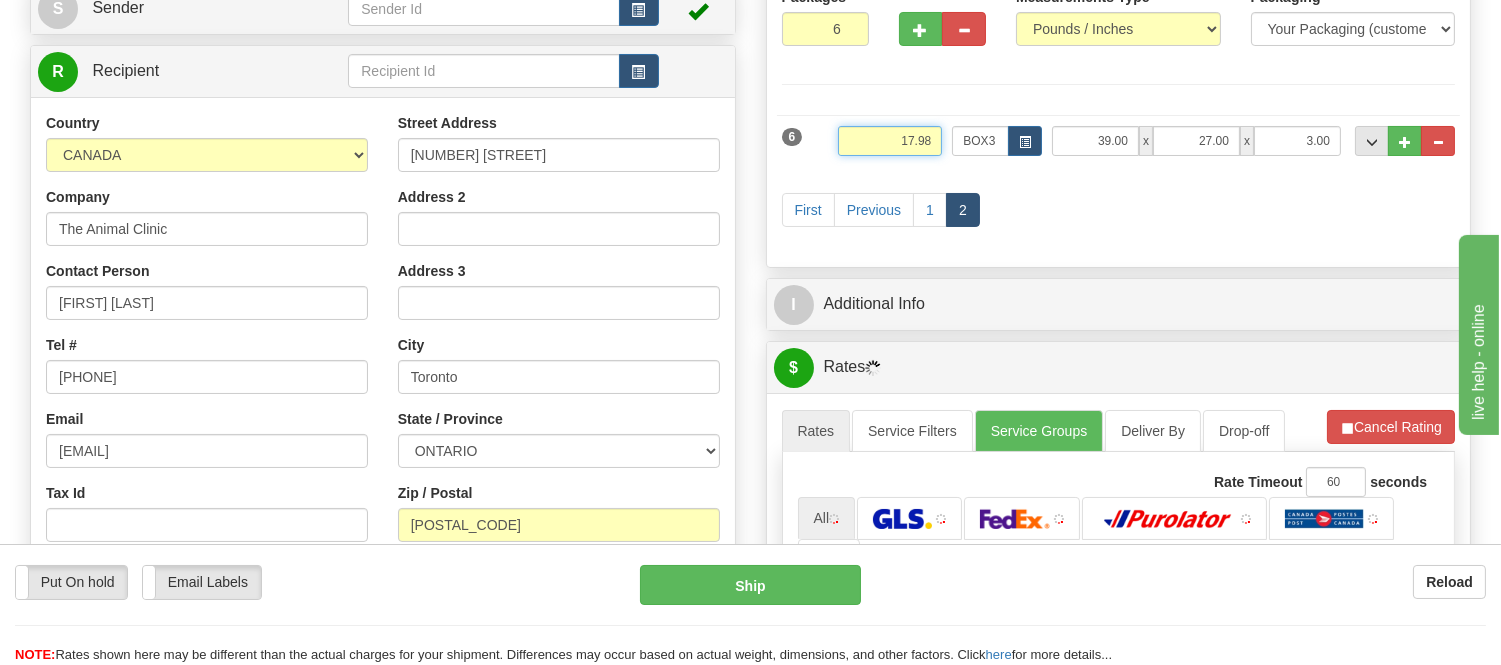 click on "17.98" at bounding box center (890, 141) 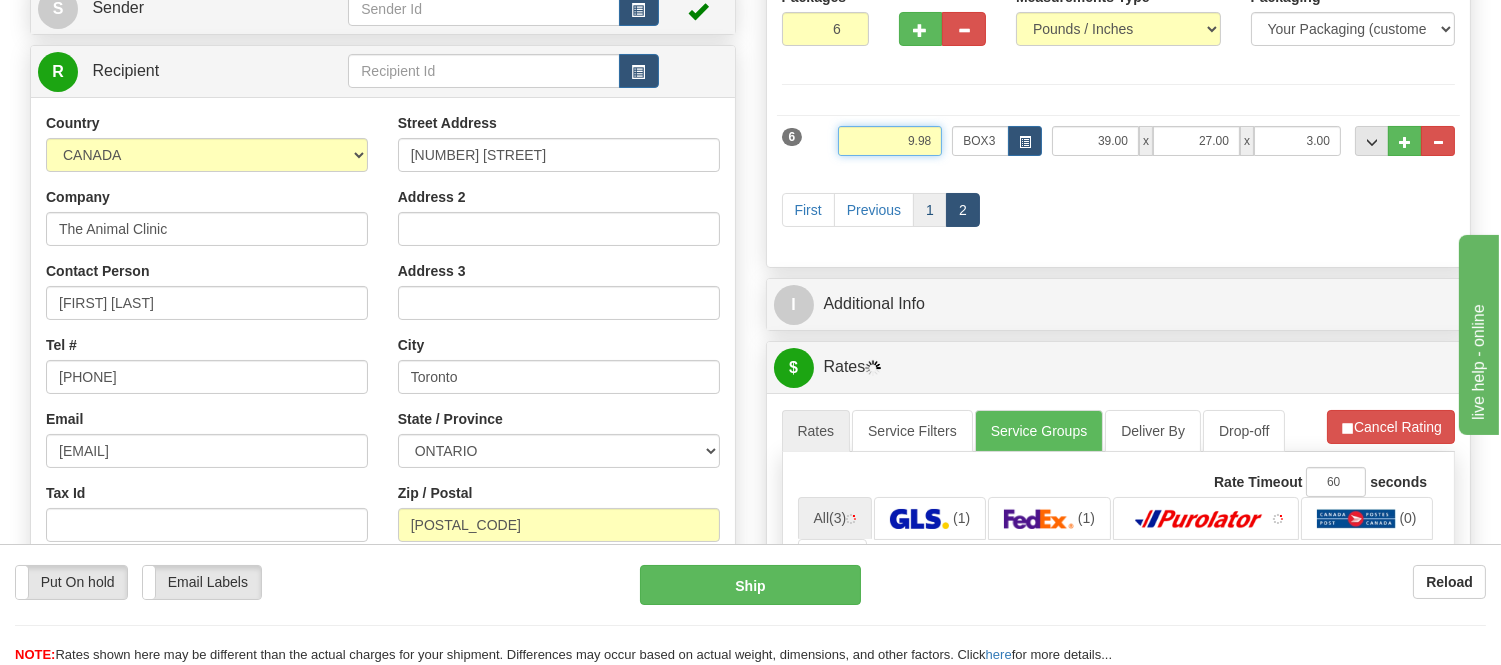 type on "9.98" 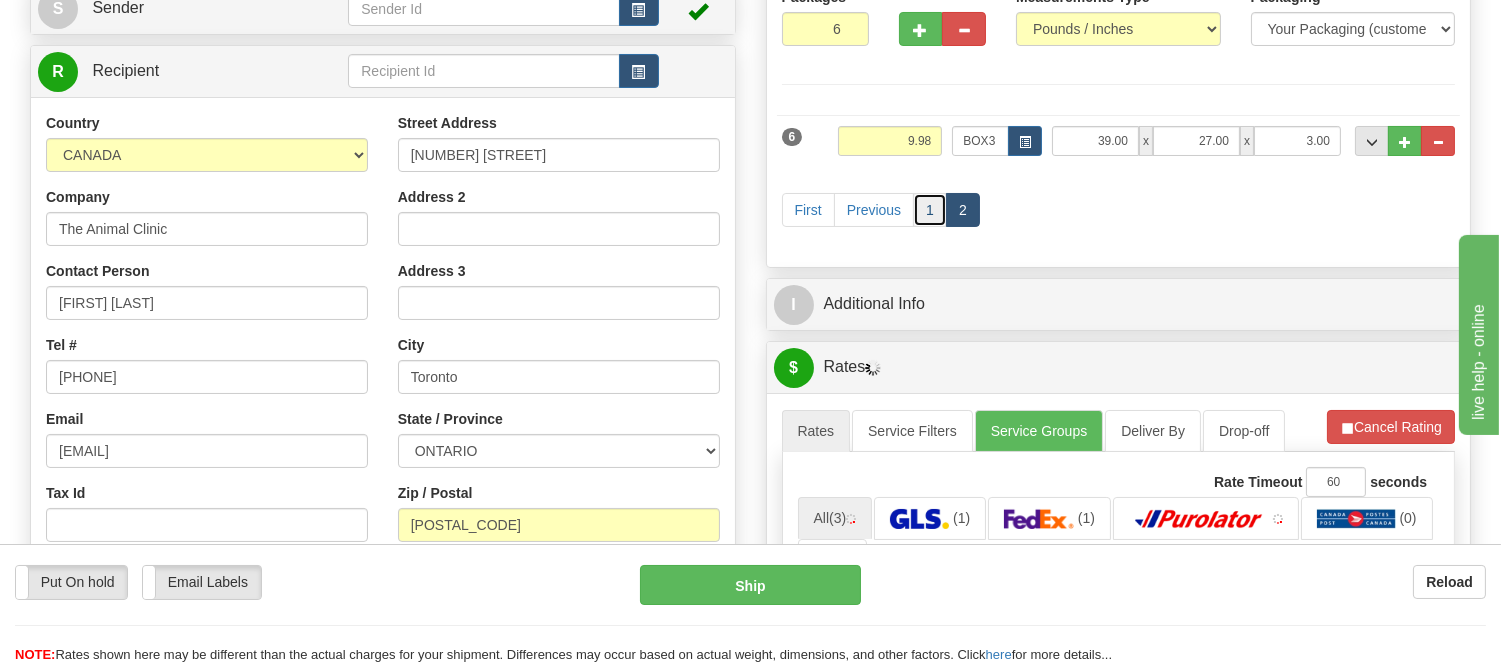 click on "1" at bounding box center (930, 210) 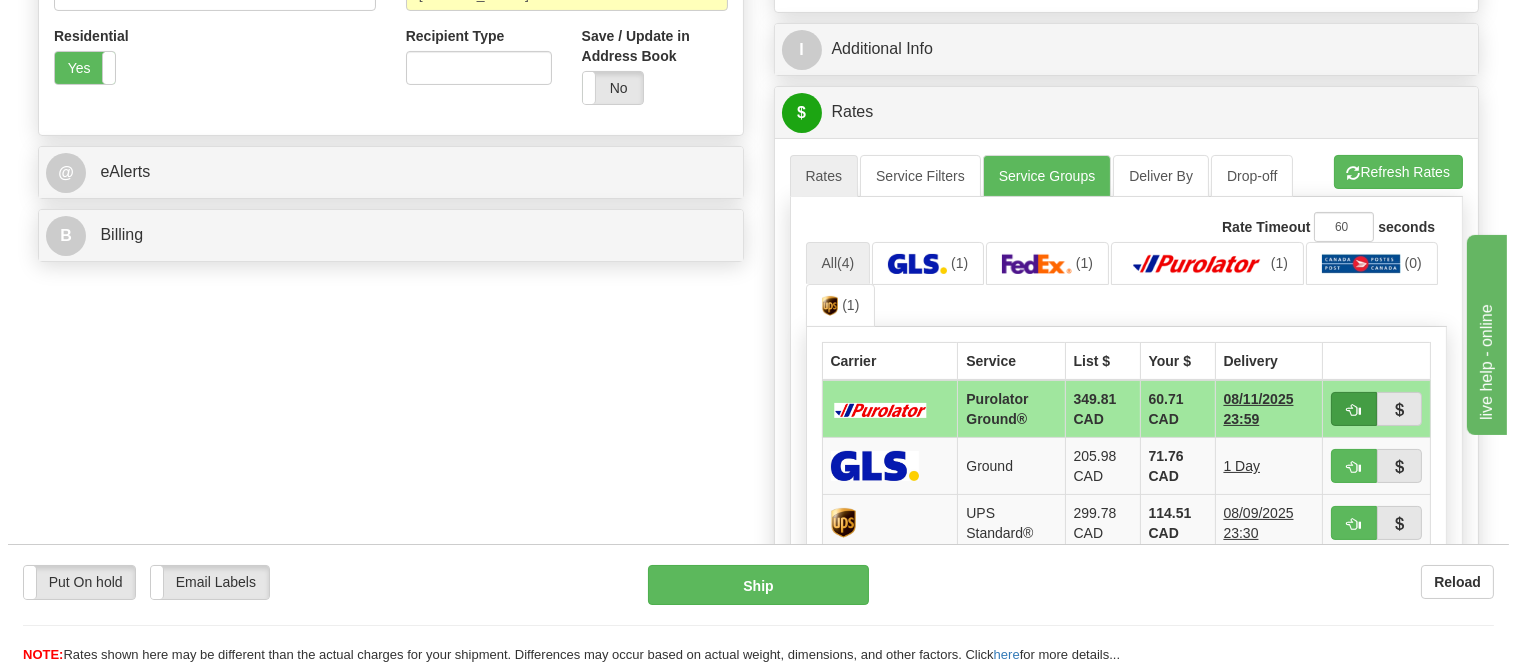 scroll, scrollTop: 888, scrollLeft: 0, axis: vertical 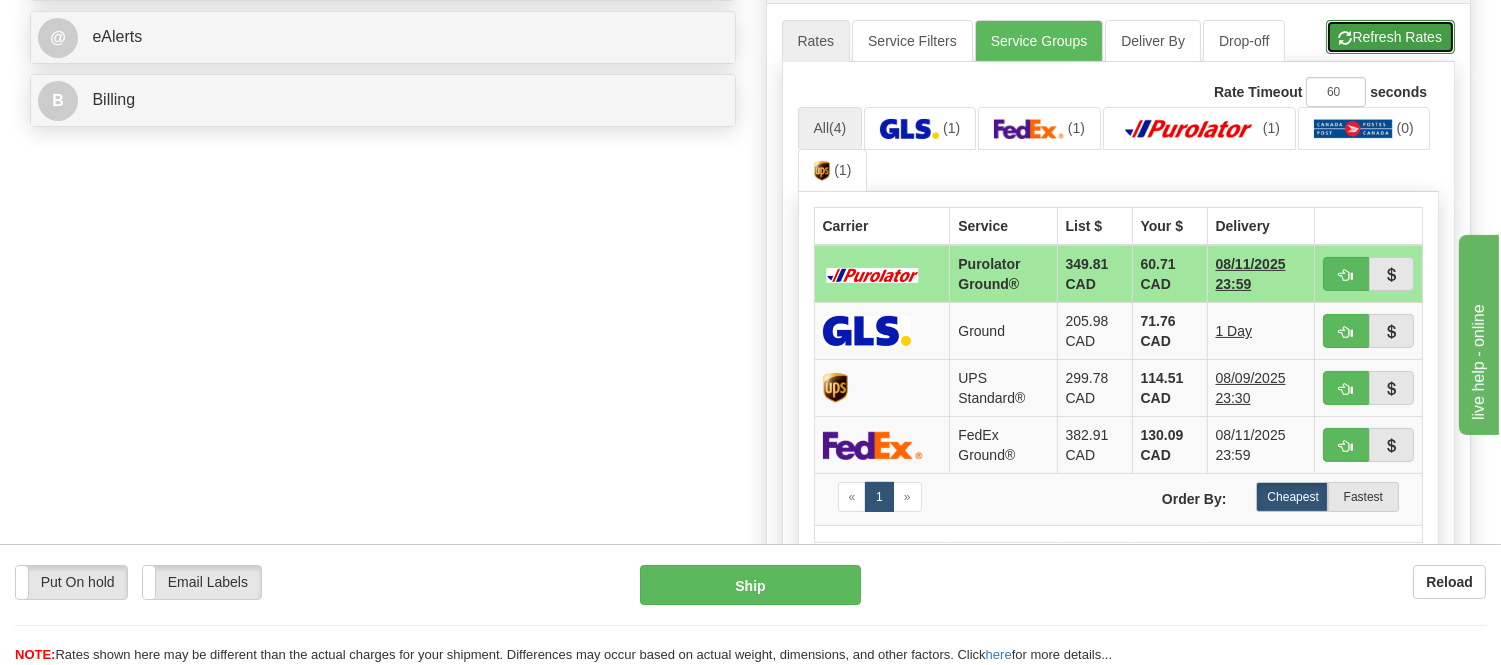 click on "Refresh Rates" at bounding box center (1390, 37) 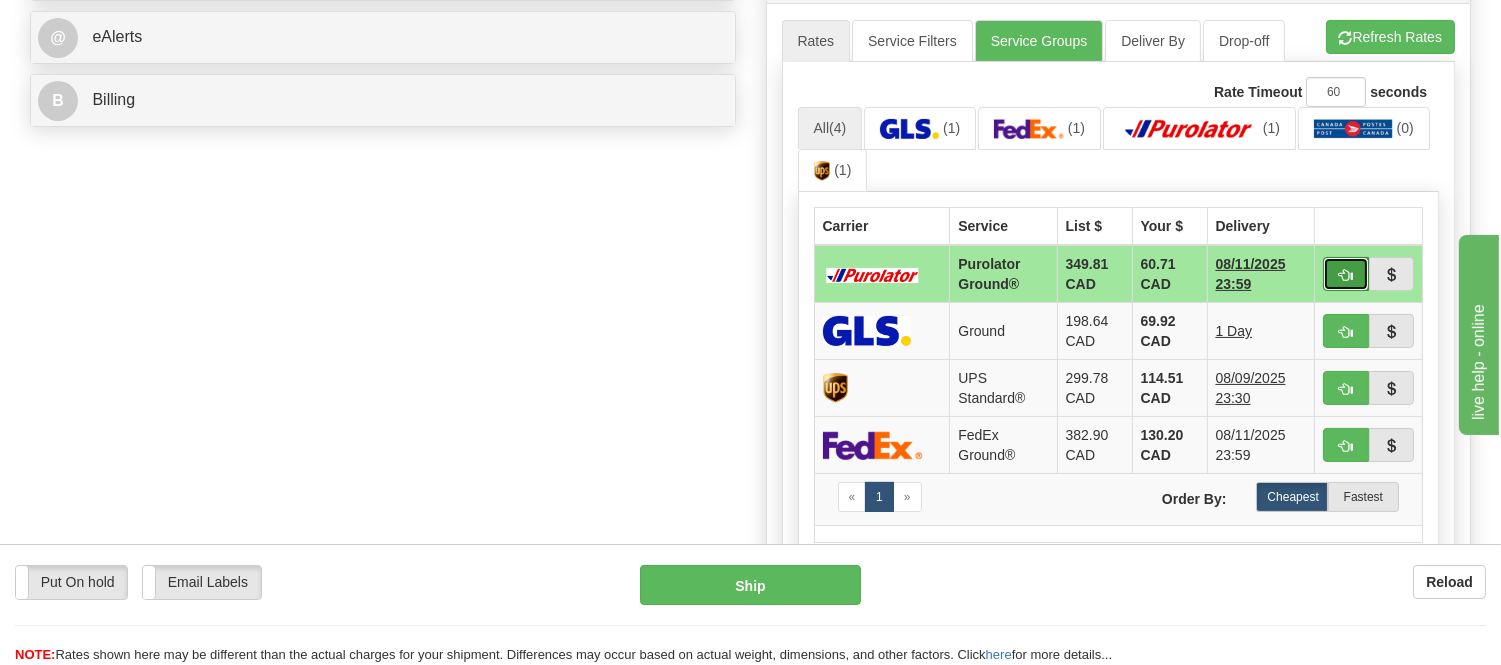 click at bounding box center [1346, 274] 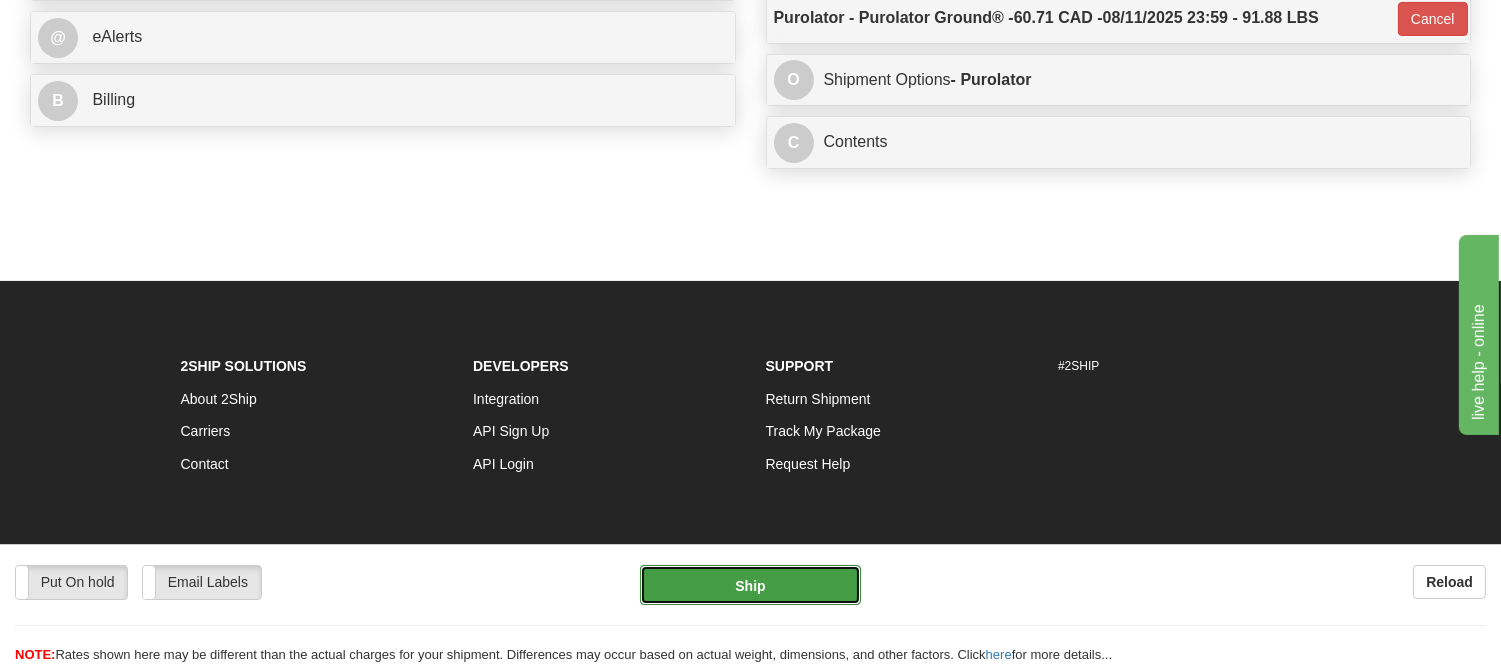 click on "Ship" at bounding box center [750, 585] 